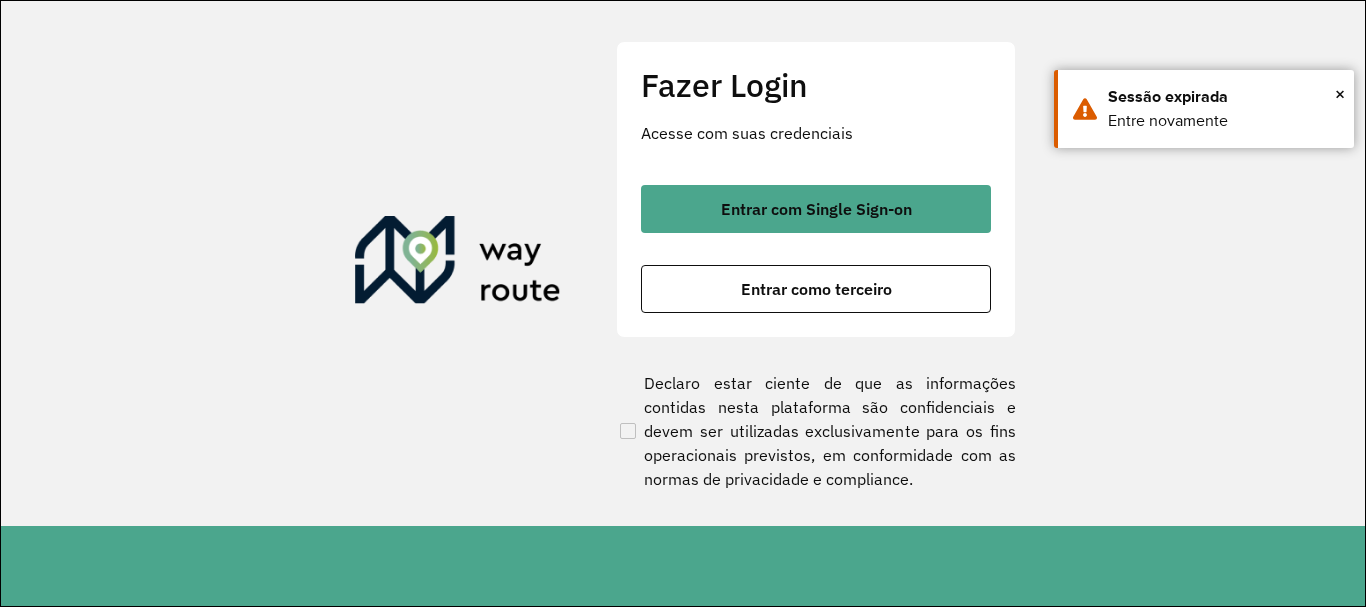scroll, scrollTop: 0, scrollLeft: 0, axis: both 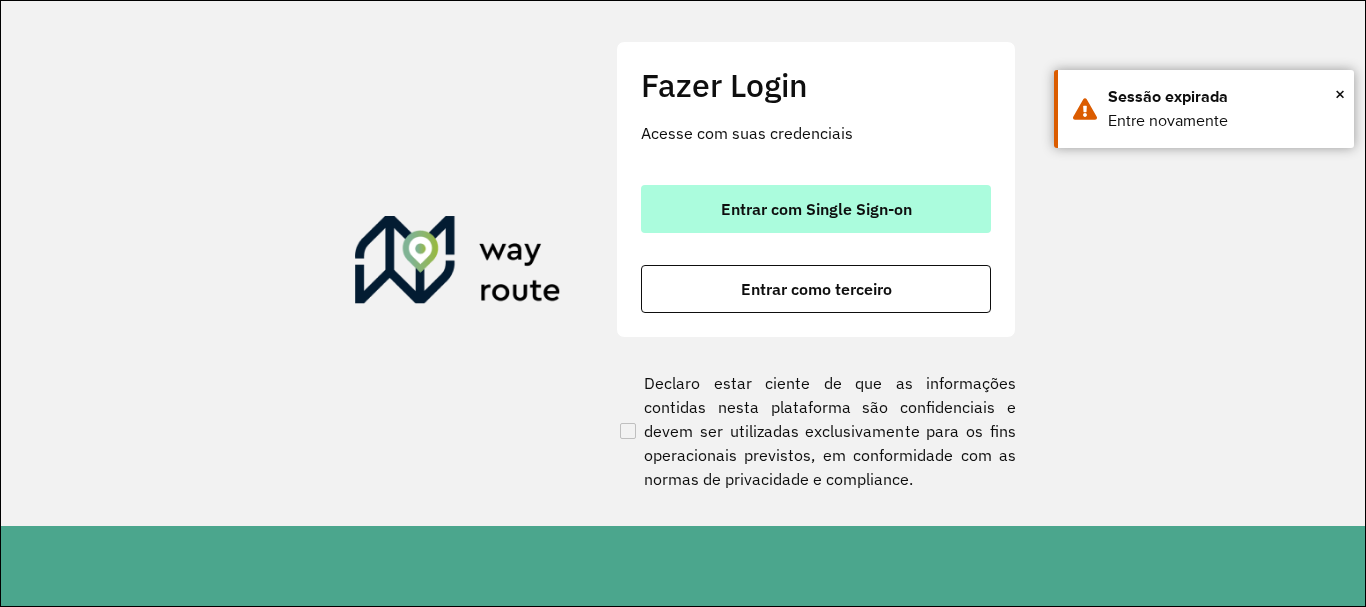 click on "Entrar com Single Sign-on" at bounding box center [816, 209] 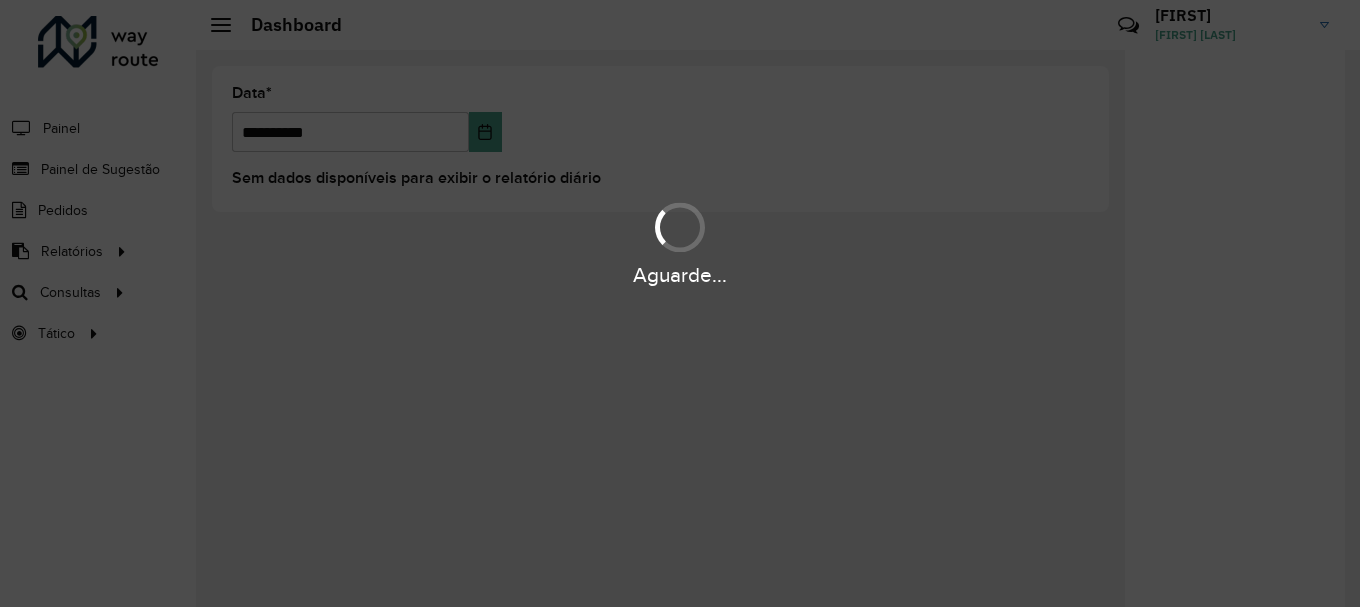 scroll, scrollTop: 0, scrollLeft: 0, axis: both 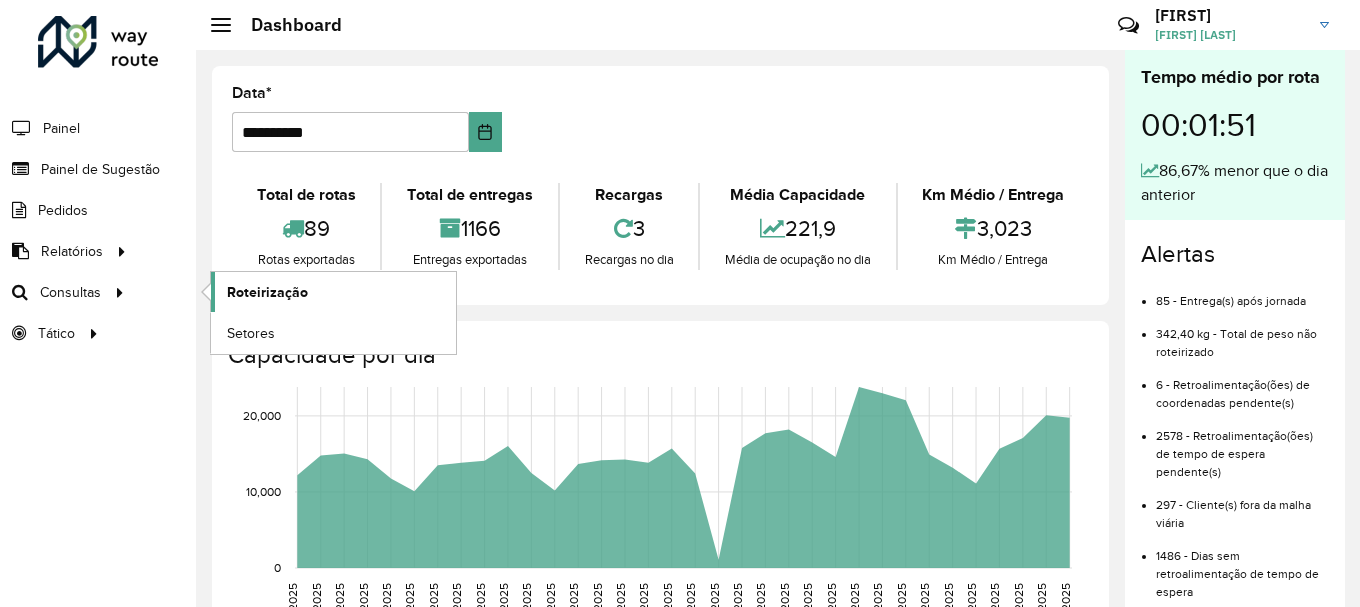 click on "Roteirização" 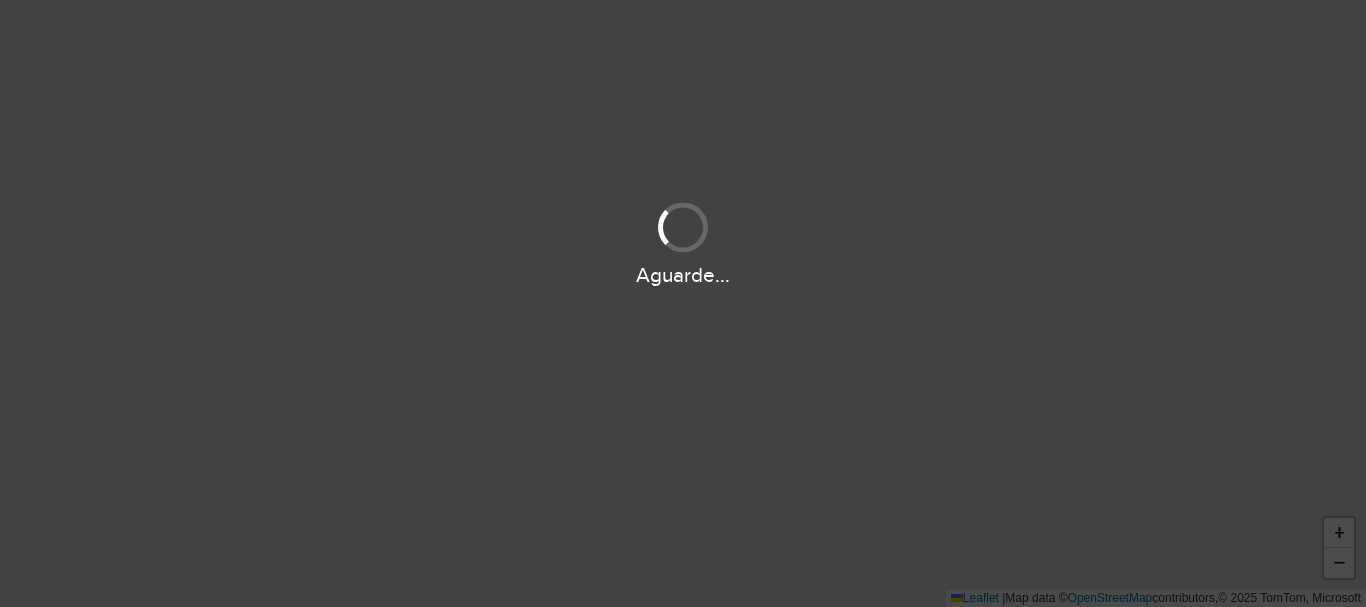 scroll, scrollTop: 0, scrollLeft: 0, axis: both 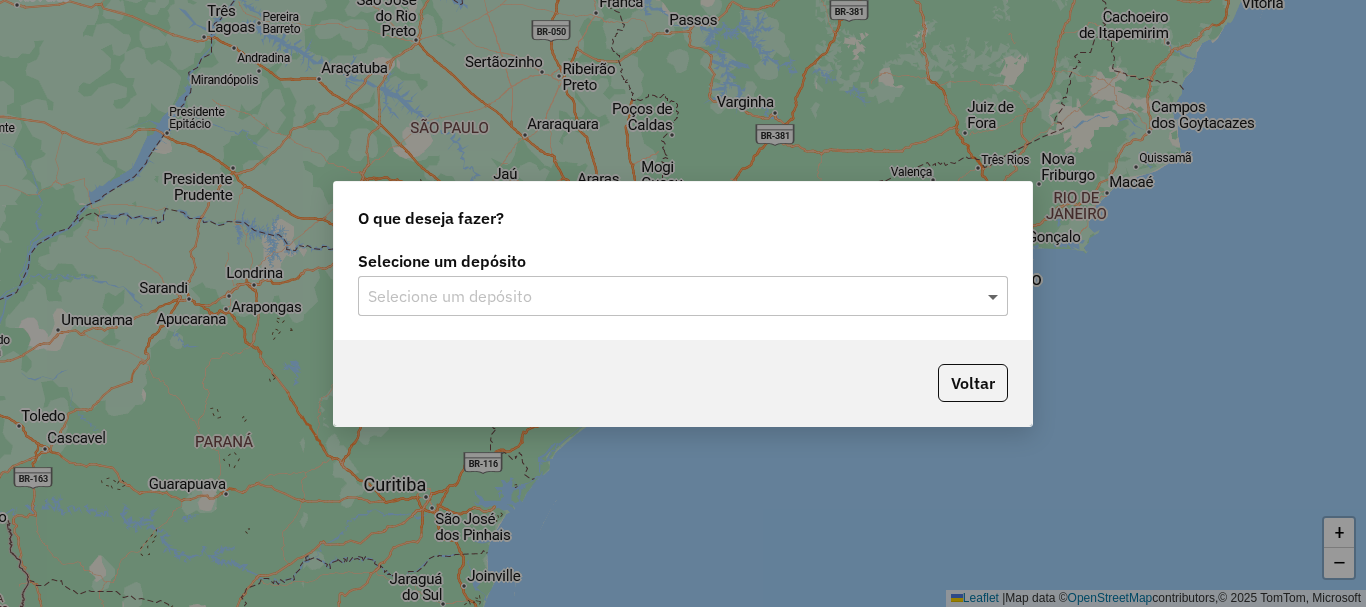 click 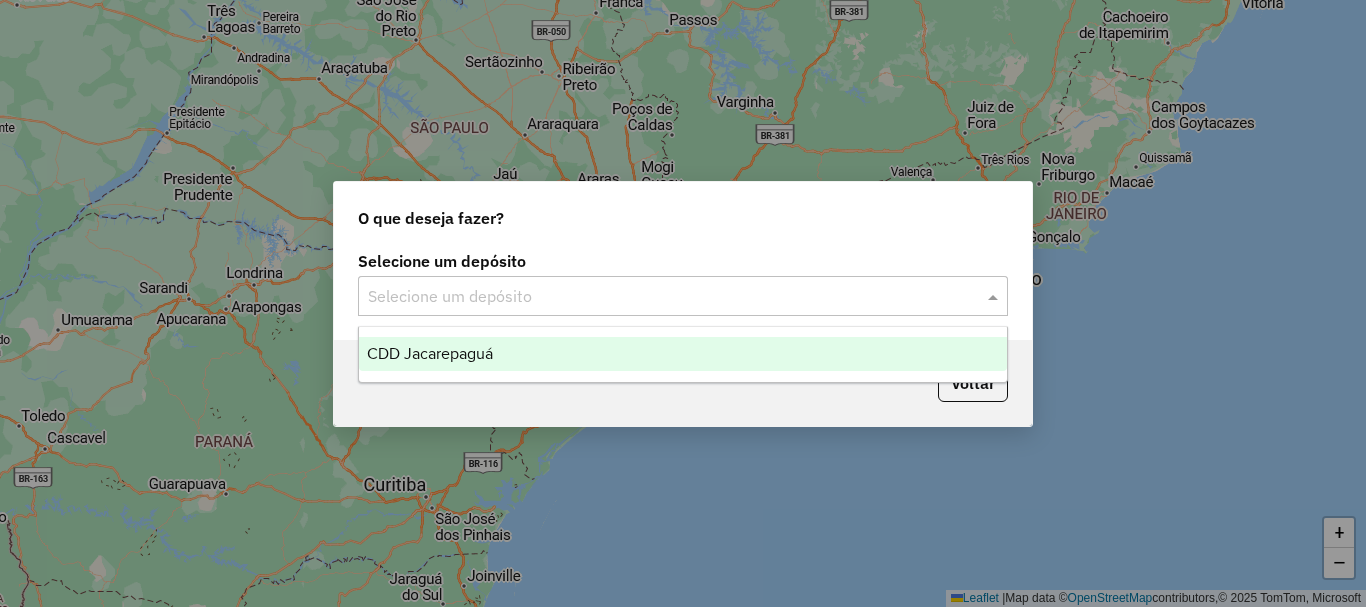 click on "CDD Jacarepaguá" at bounding box center (430, 353) 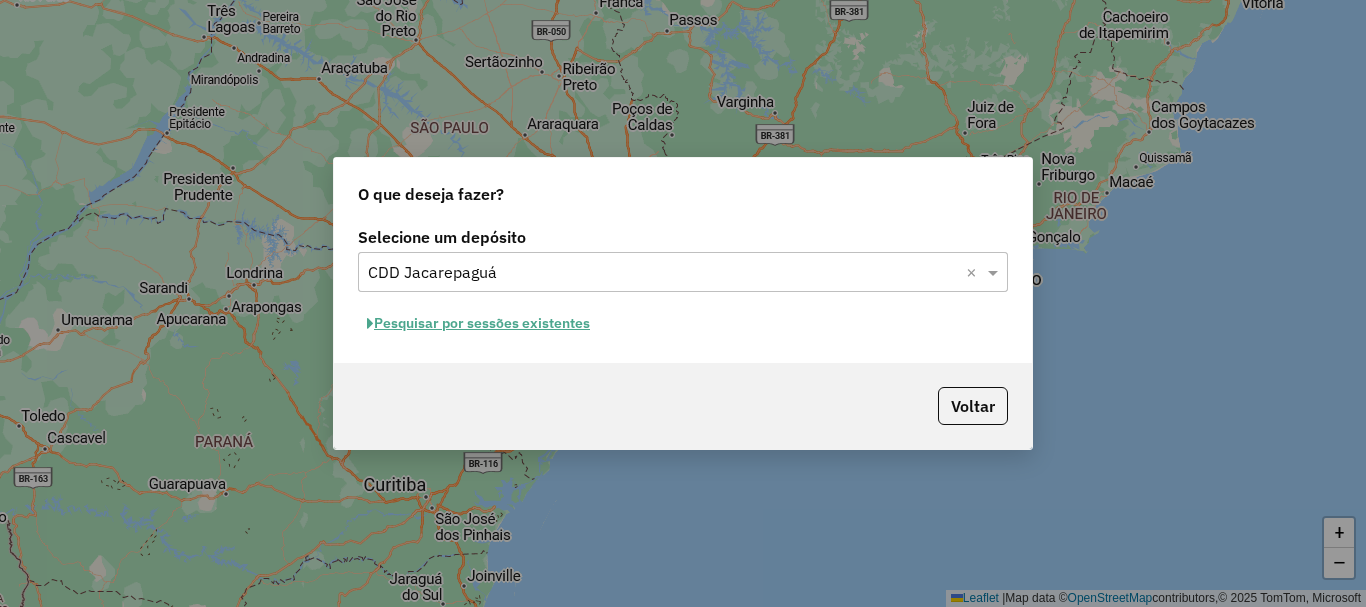 click on "Pesquisar por sessões existentes" 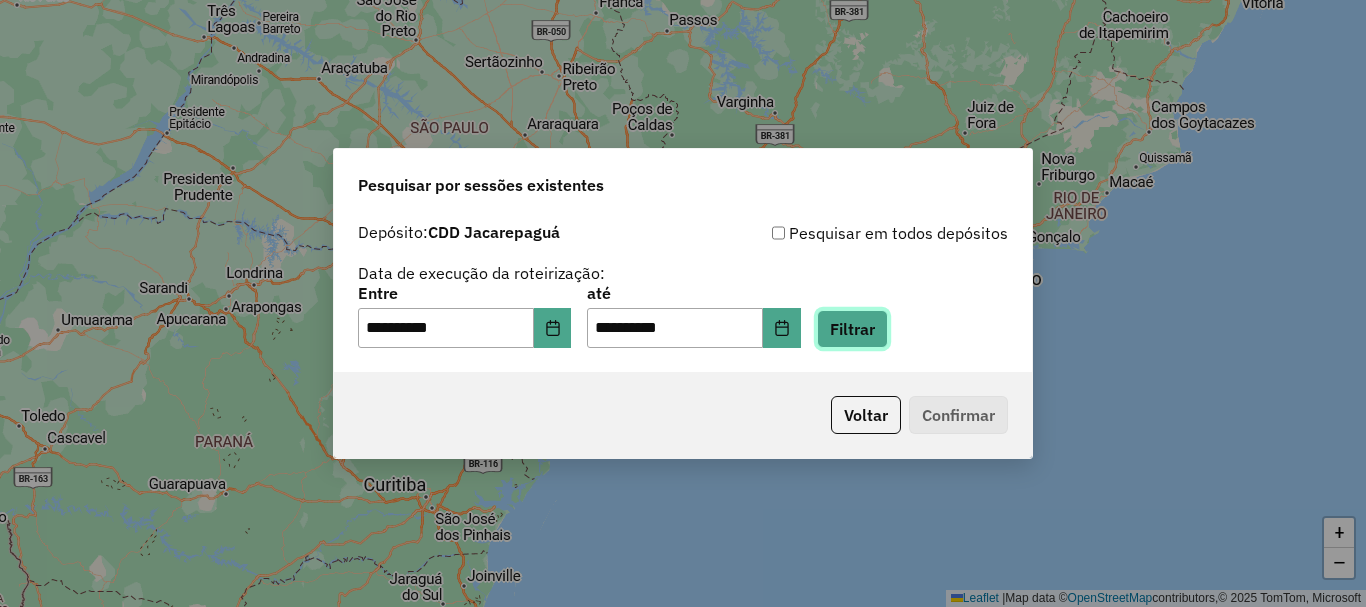 click on "Filtrar" 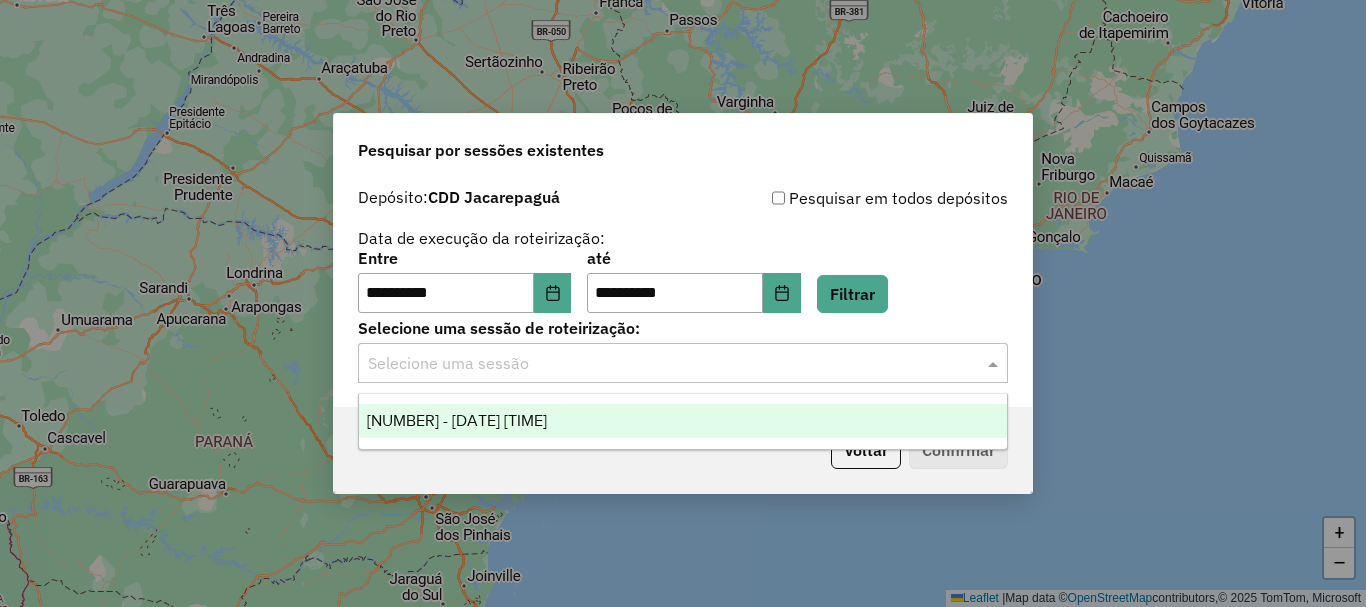 click 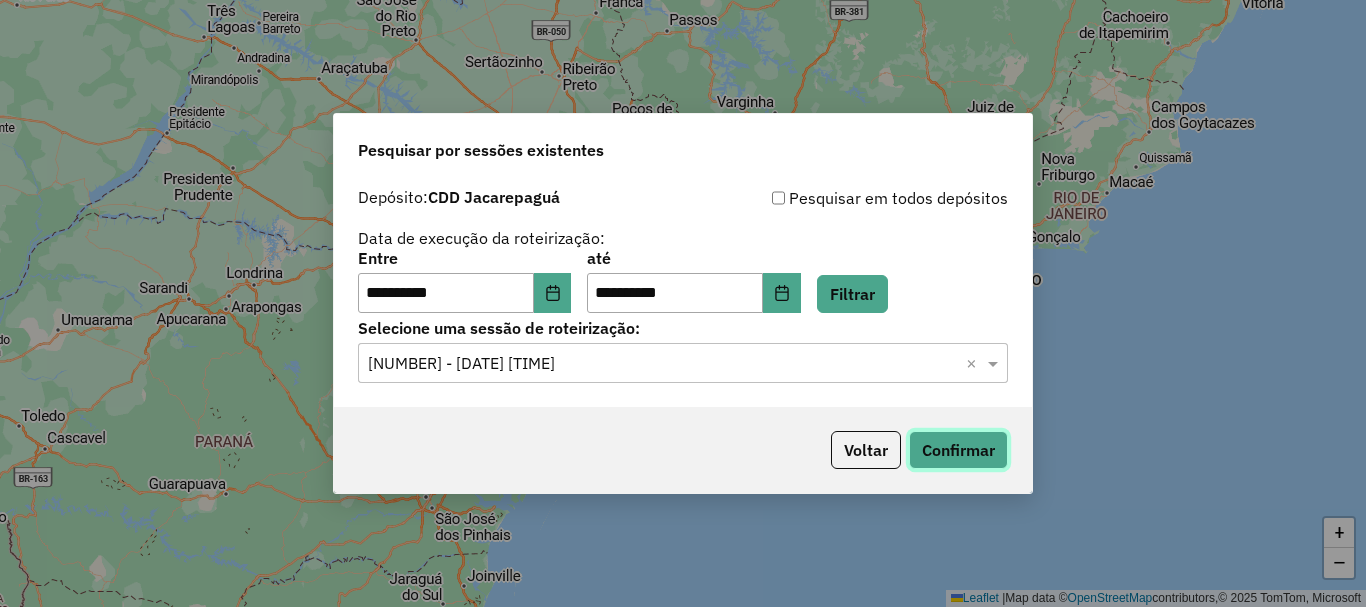 click on "Confirmar" 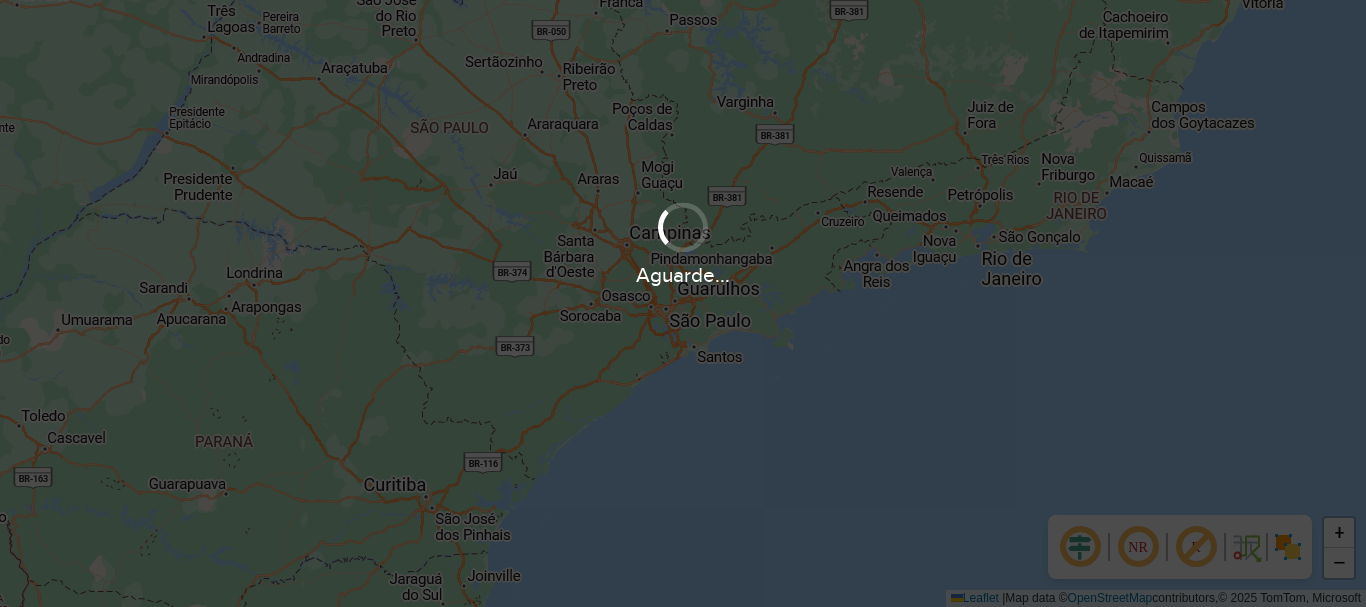 scroll, scrollTop: 0, scrollLeft: 0, axis: both 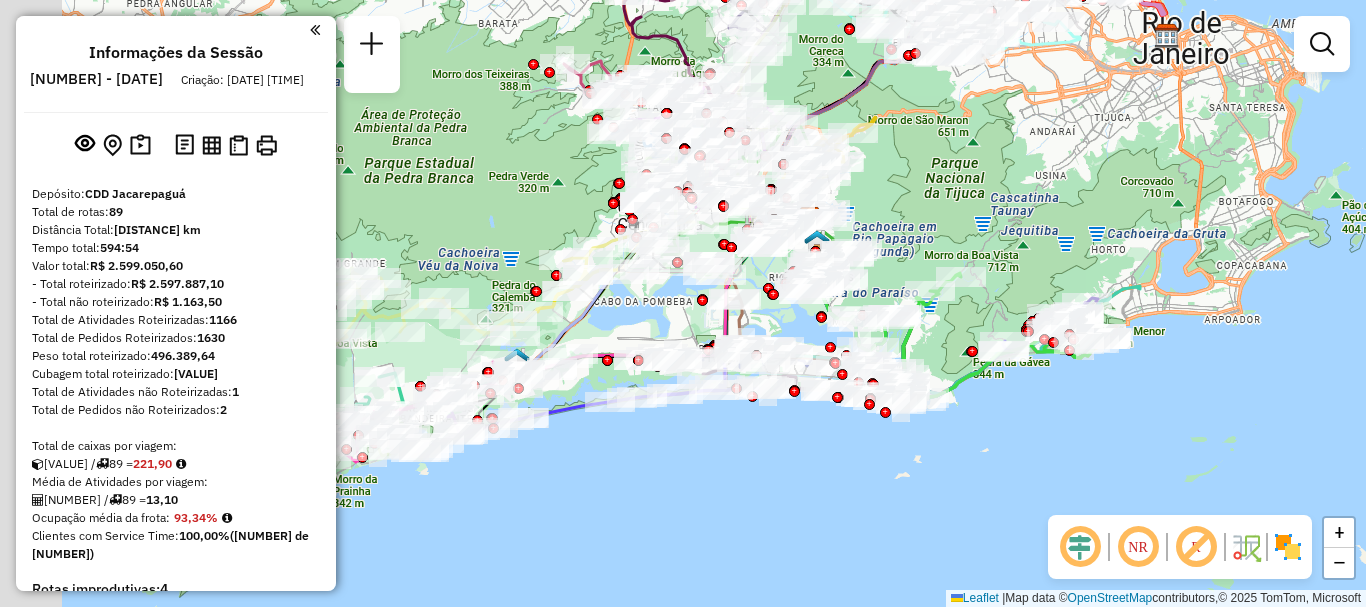 drag, startPoint x: 841, startPoint y: 263, endPoint x: 923, endPoint y: 263, distance: 82 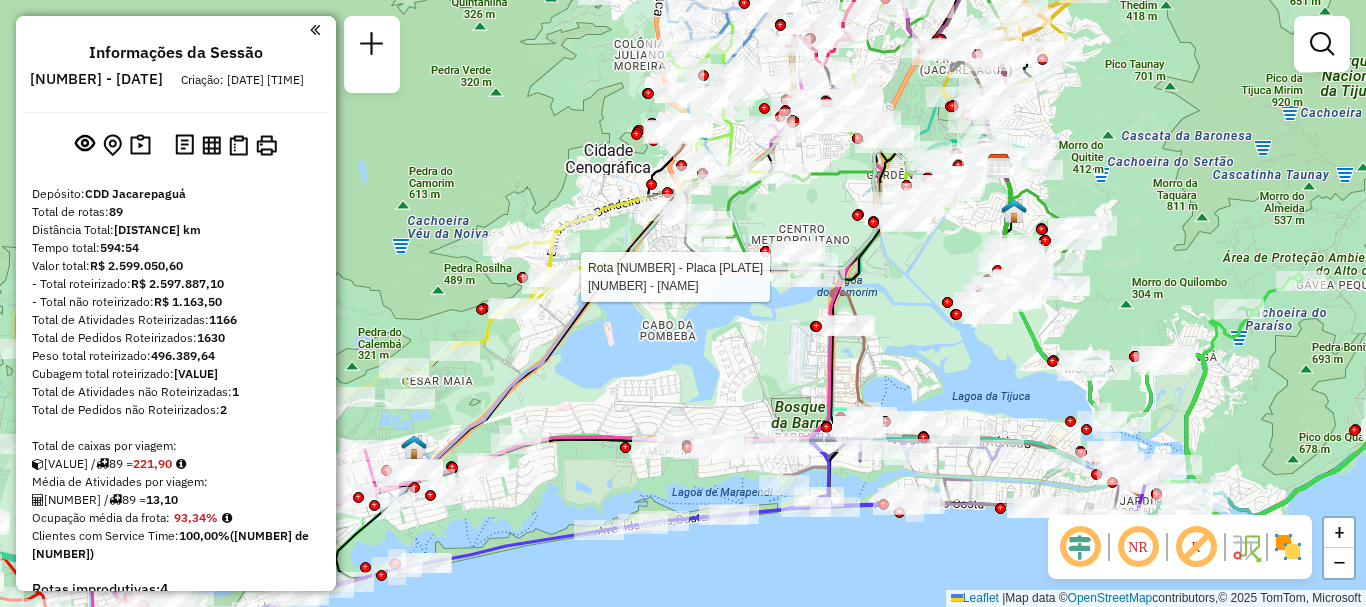 select on "**********" 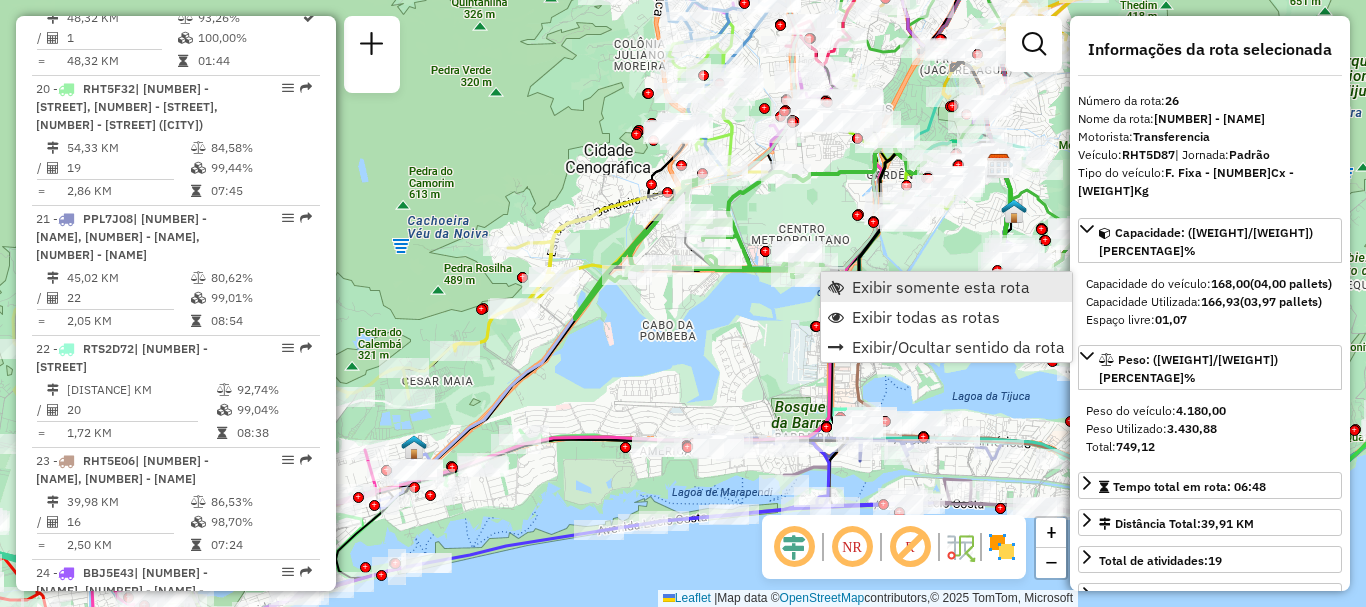 scroll, scrollTop: 3577, scrollLeft: 0, axis: vertical 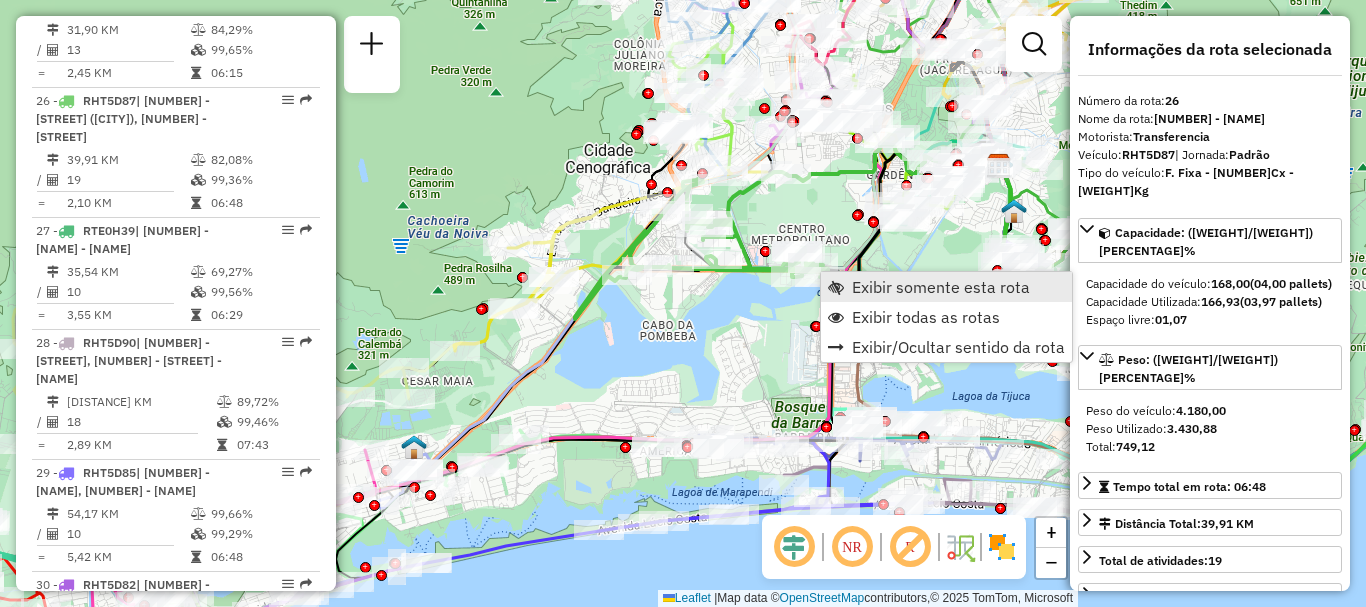 click on "Exibir somente esta rota" at bounding box center (941, 287) 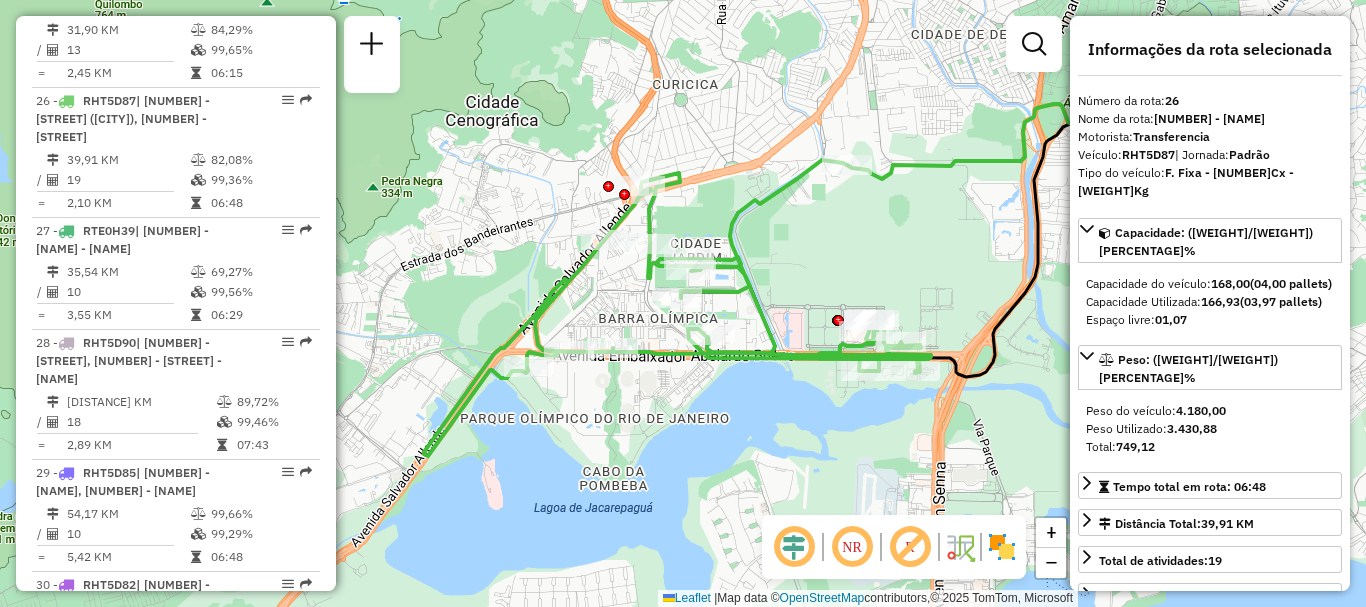 drag, startPoint x: 611, startPoint y: 471, endPoint x: 786, endPoint y: 447, distance: 176.63805 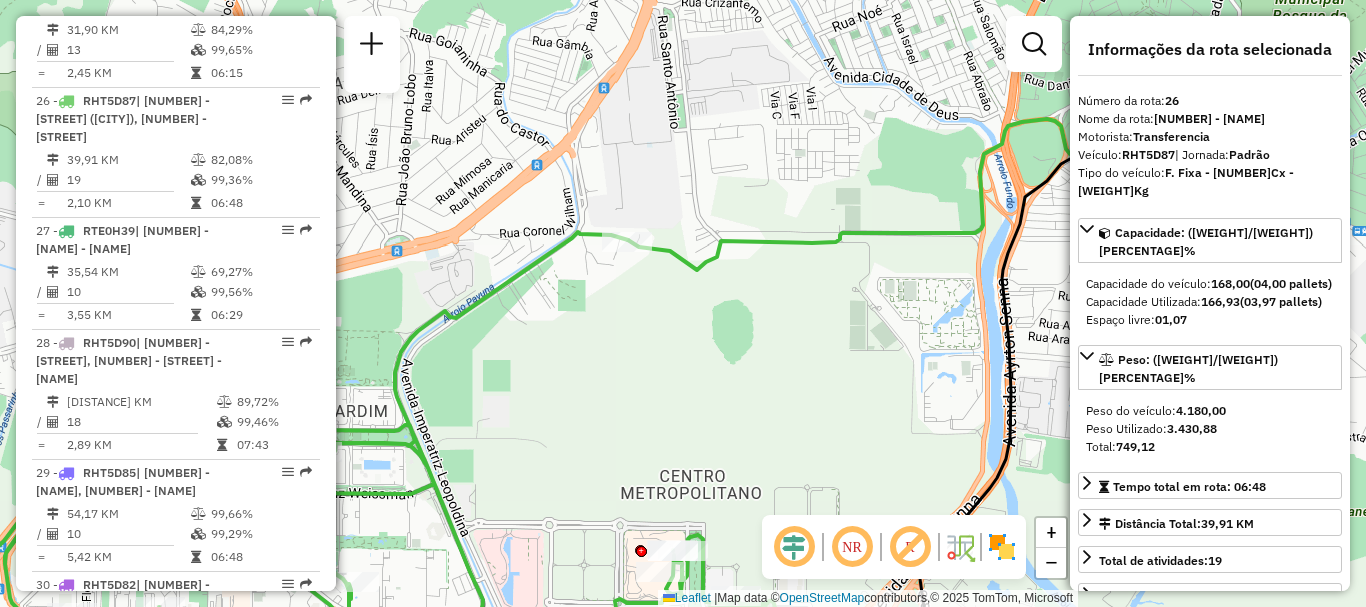 drag, startPoint x: 866, startPoint y: 329, endPoint x: 662, endPoint y: 327, distance: 204.0098 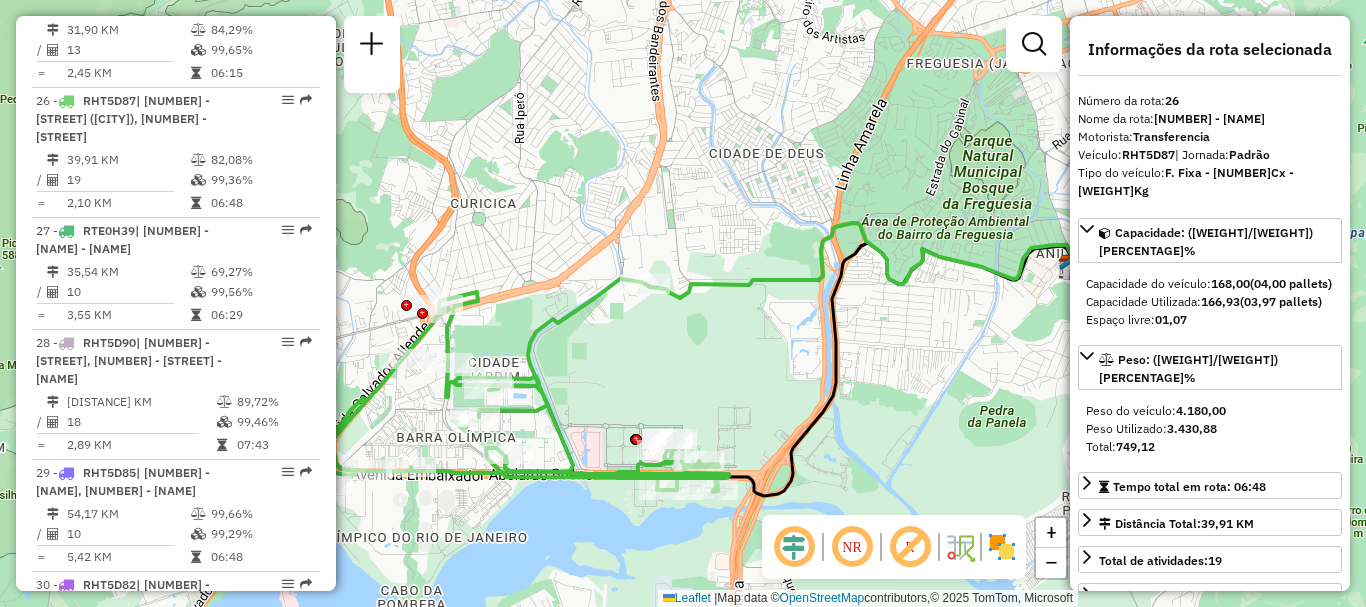 click 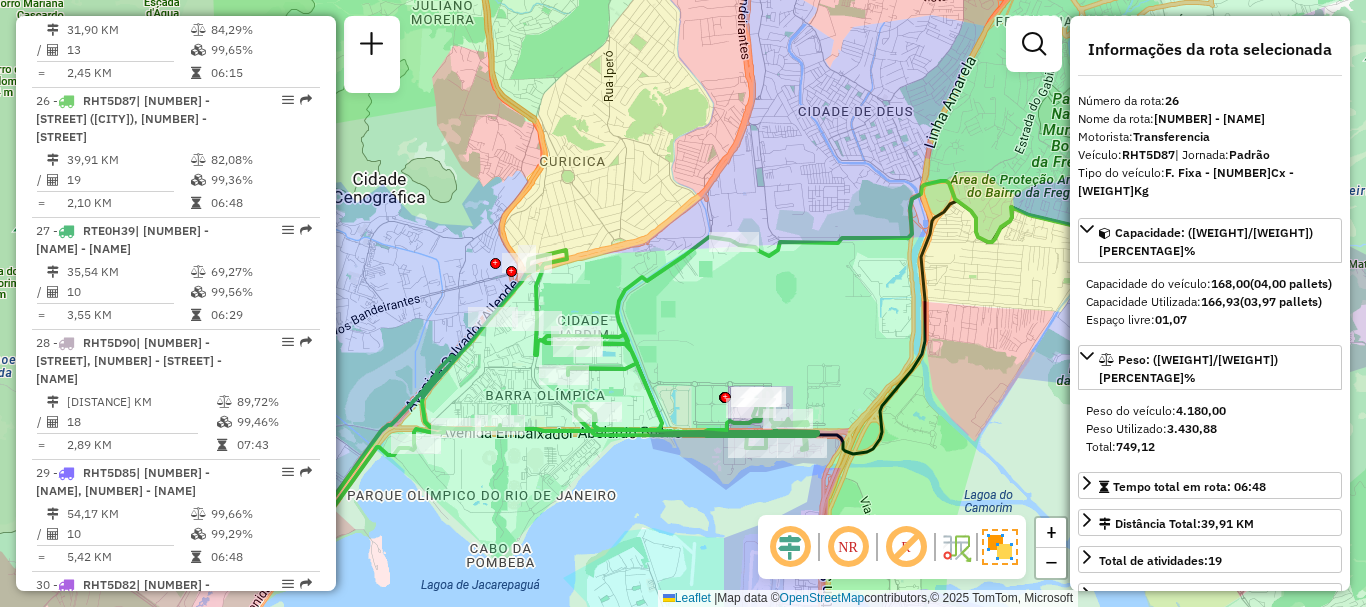 drag, startPoint x: 625, startPoint y: 370, endPoint x: 714, endPoint y: 328, distance: 98.4124 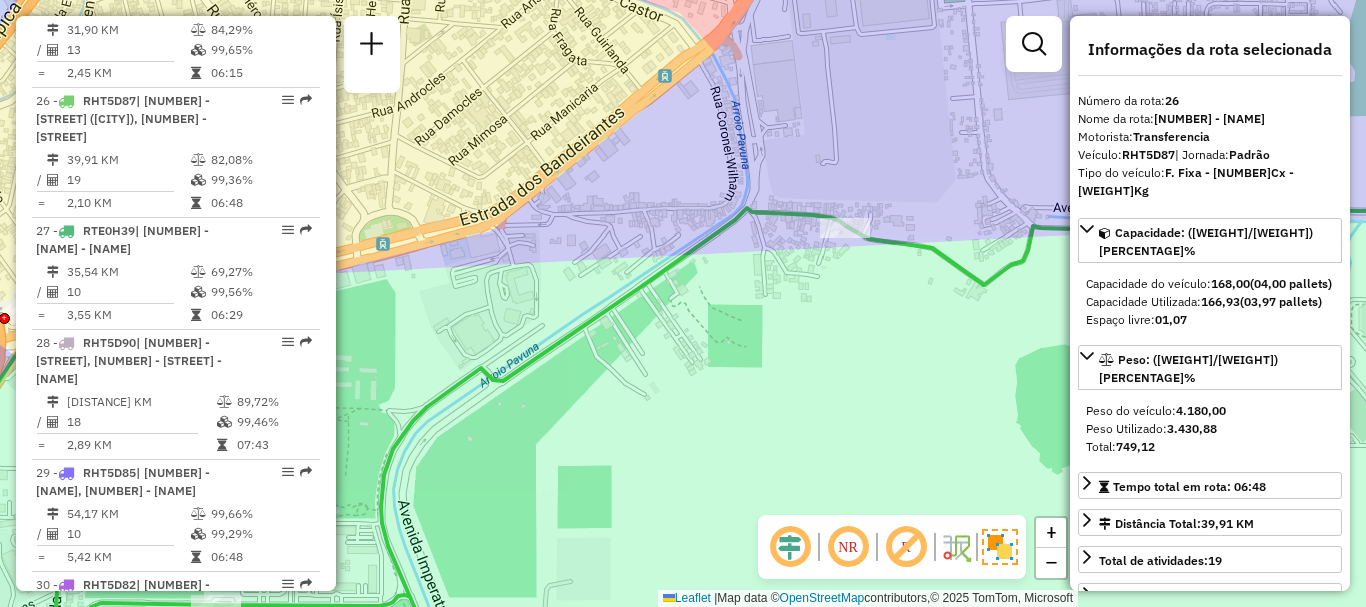 drag, startPoint x: 778, startPoint y: 371, endPoint x: 793, endPoint y: 359, distance: 19.209373 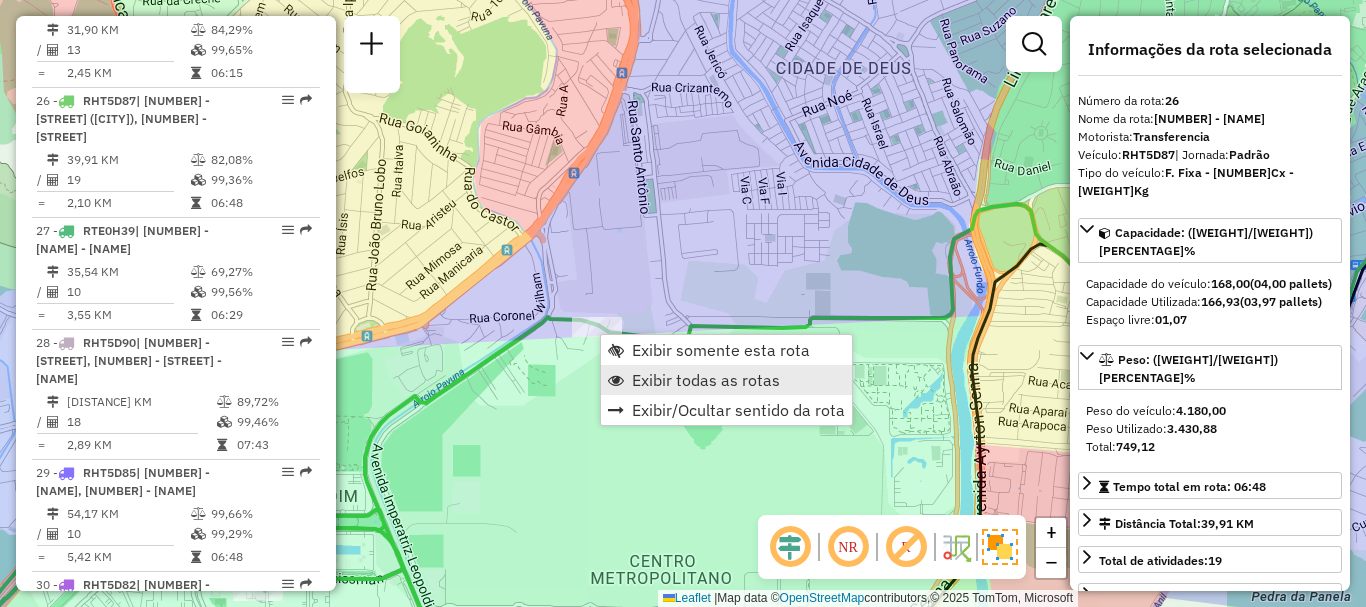 click on "Exibir todas as rotas" at bounding box center (706, 380) 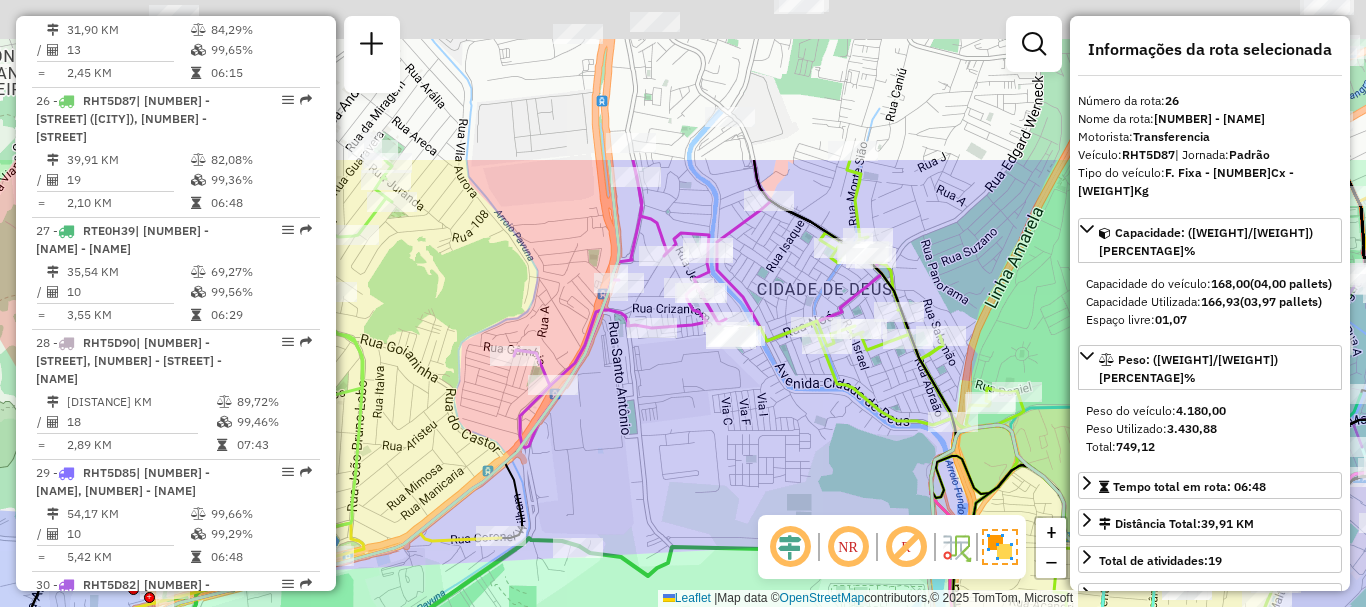 drag, startPoint x: 806, startPoint y: 226, endPoint x: 789, endPoint y: 469, distance: 243.59392 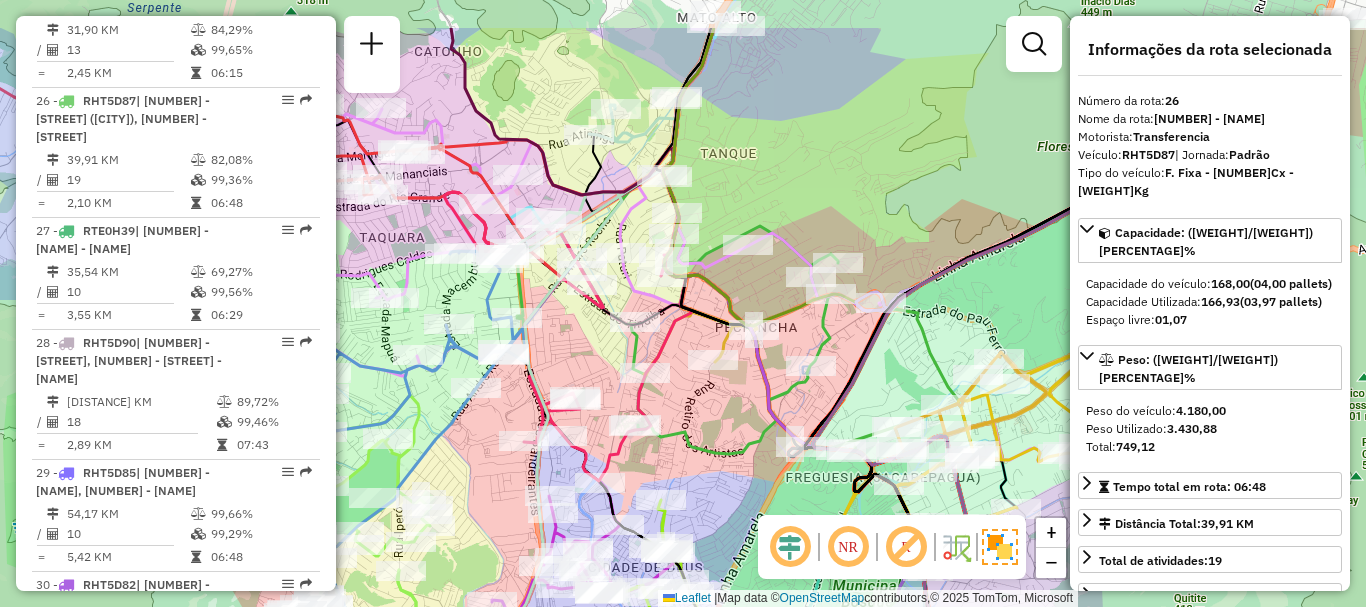 drag, startPoint x: 564, startPoint y: 256, endPoint x: 566, endPoint y: 488, distance: 232.00862 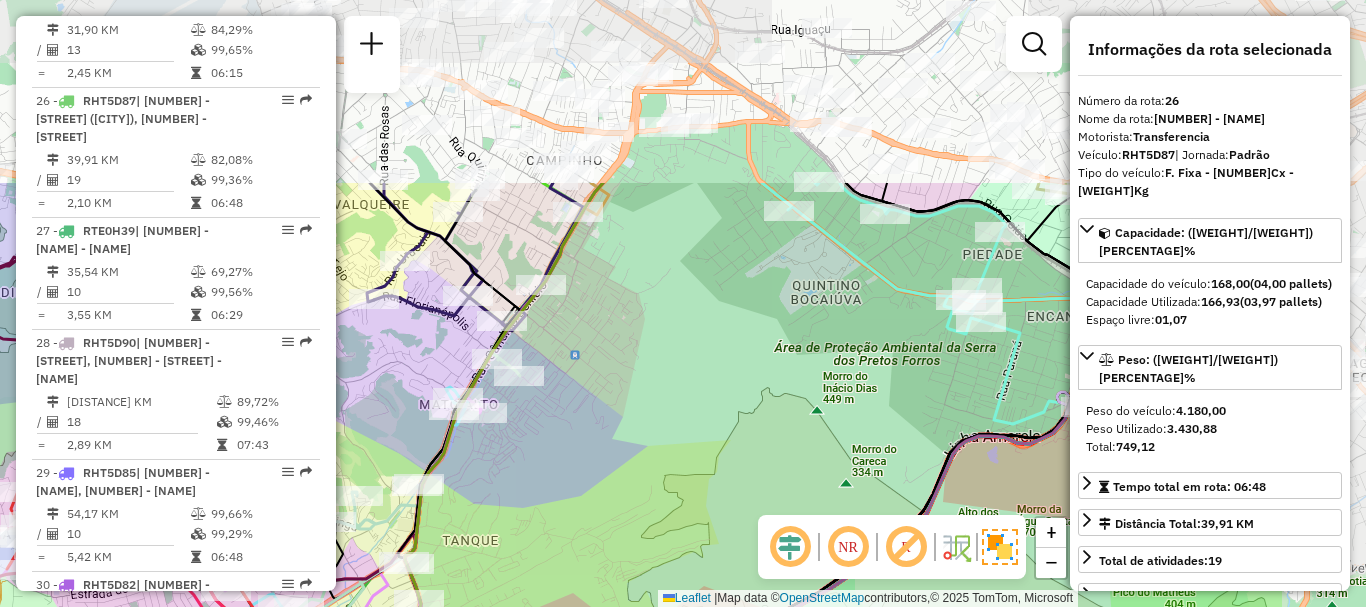 drag, startPoint x: 828, startPoint y: 104, endPoint x: 608, endPoint y: 348, distance: 328.53613 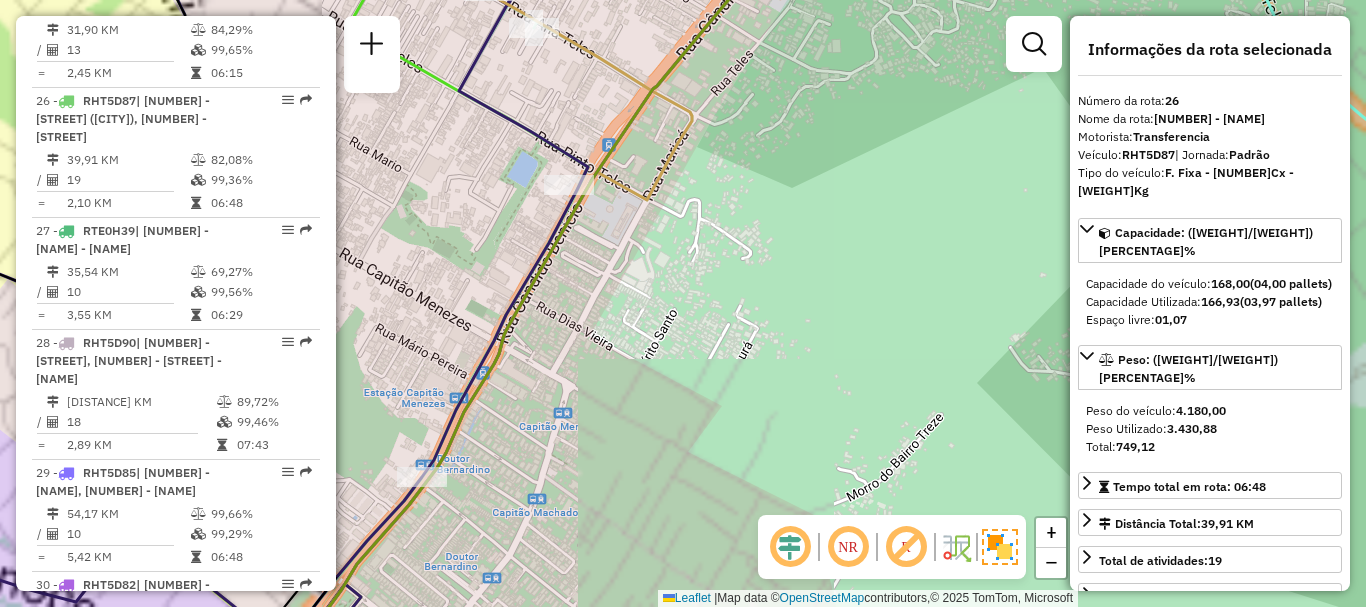 drag, startPoint x: 545, startPoint y: 257, endPoint x: 683, endPoint y: 281, distance: 140.07141 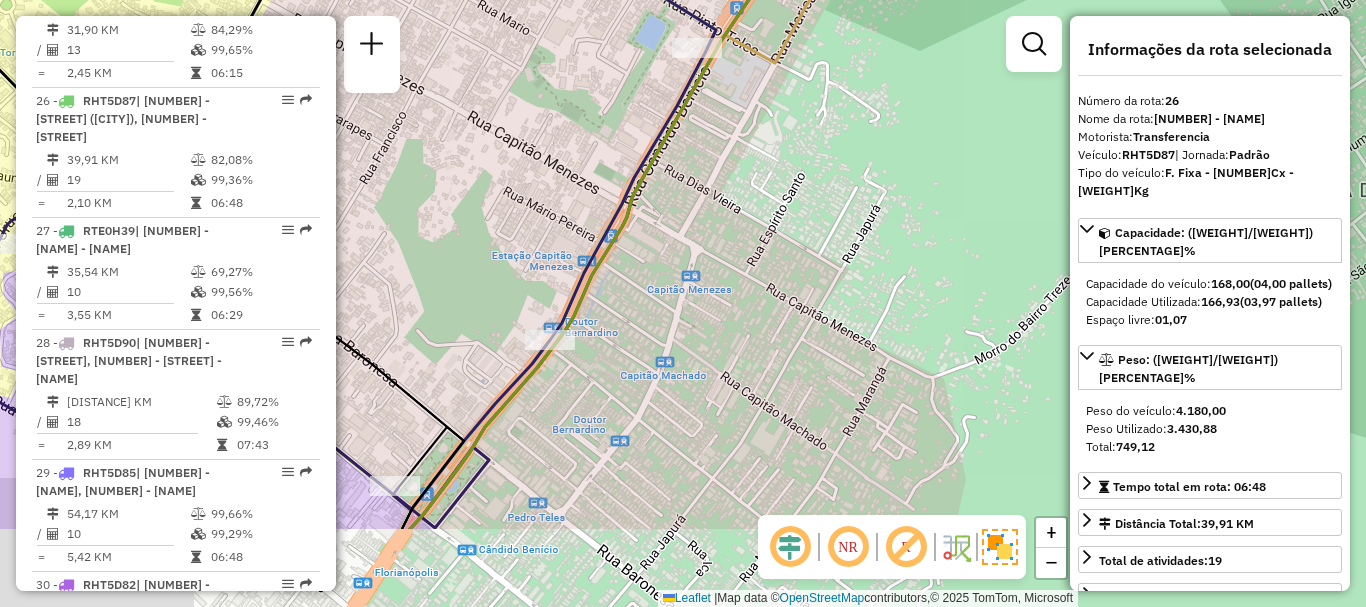 drag, startPoint x: 558, startPoint y: 465, endPoint x: 759, endPoint y: 195, distance: 336.60214 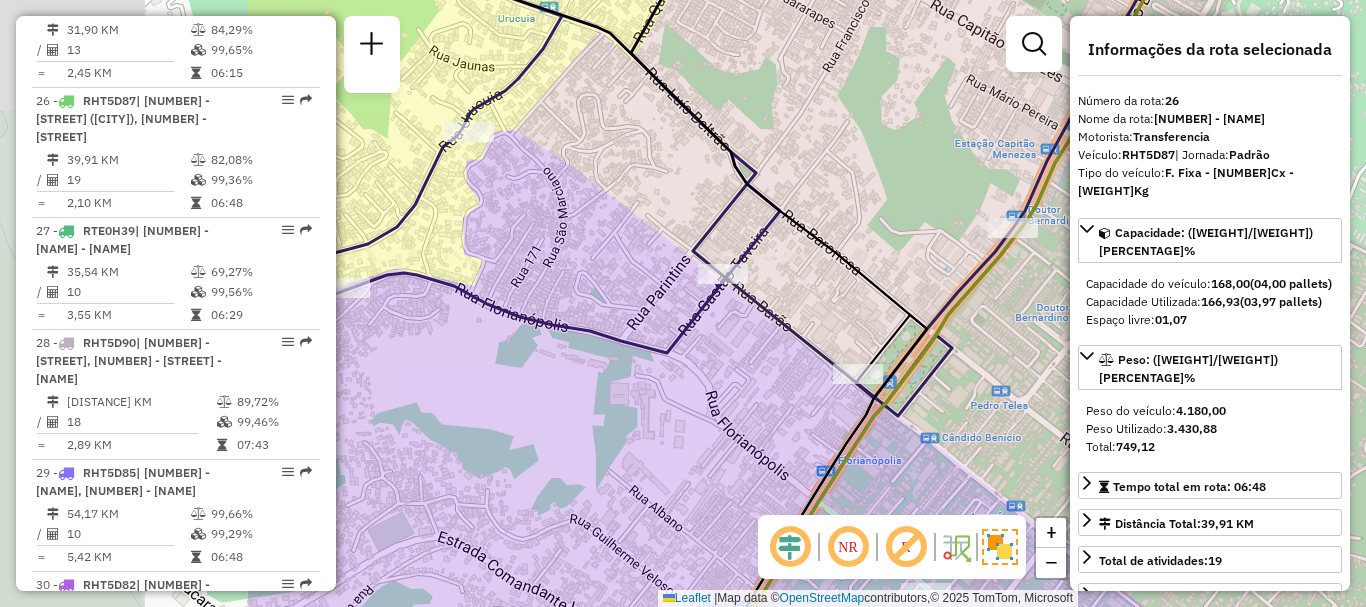 drag, startPoint x: 676, startPoint y: 371, endPoint x: 1061, endPoint y: 393, distance: 385.62805 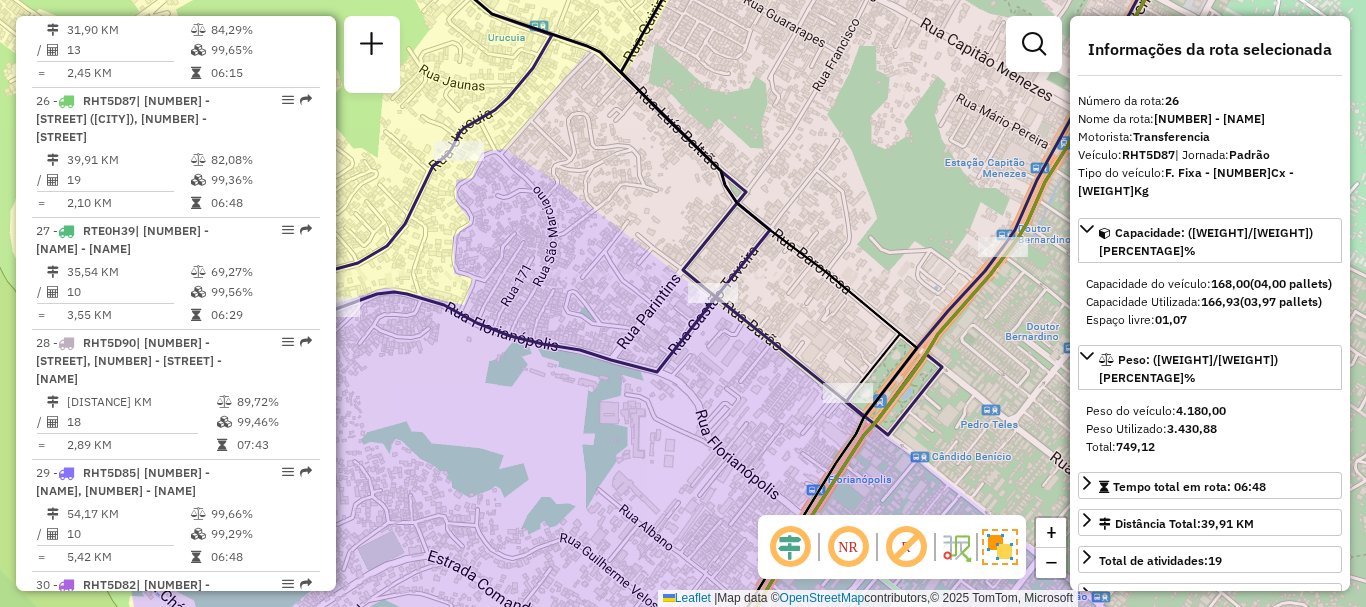 drag, startPoint x: 930, startPoint y: 346, endPoint x: 793, endPoint y: 320, distance: 139.44533 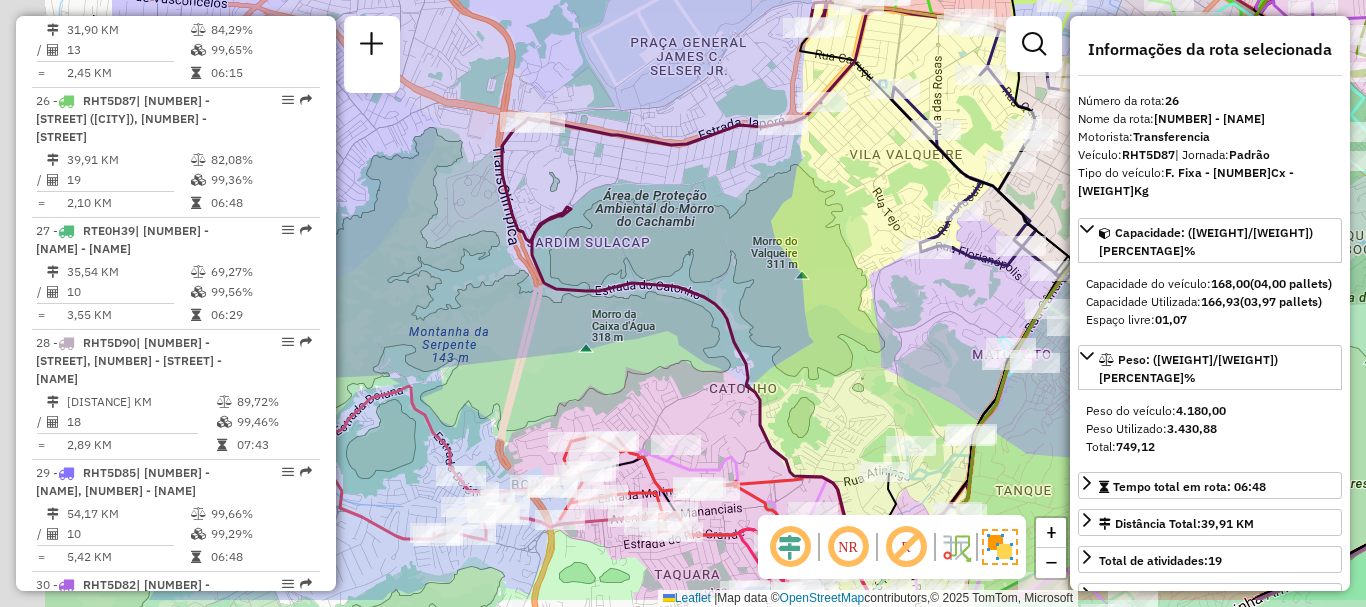 drag, startPoint x: 605, startPoint y: 364, endPoint x: 860, endPoint y: 295, distance: 264.1704 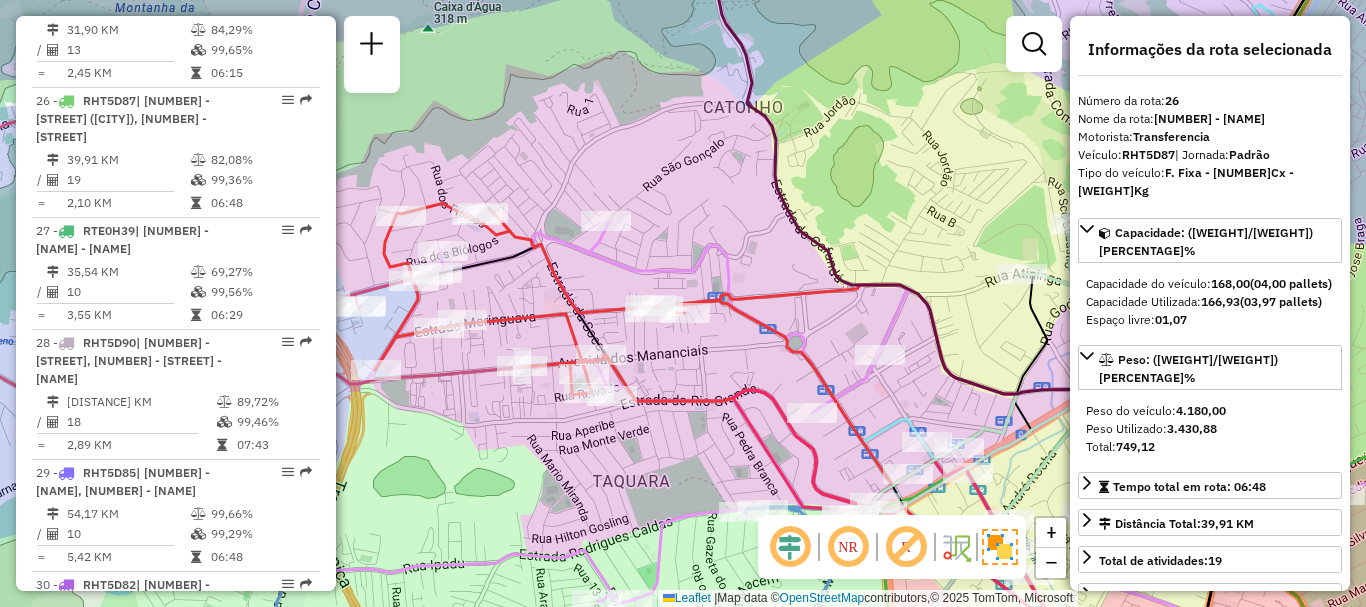 drag, startPoint x: 849, startPoint y: 394, endPoint x: 692, endPoint y: 279, distance: 194.61244 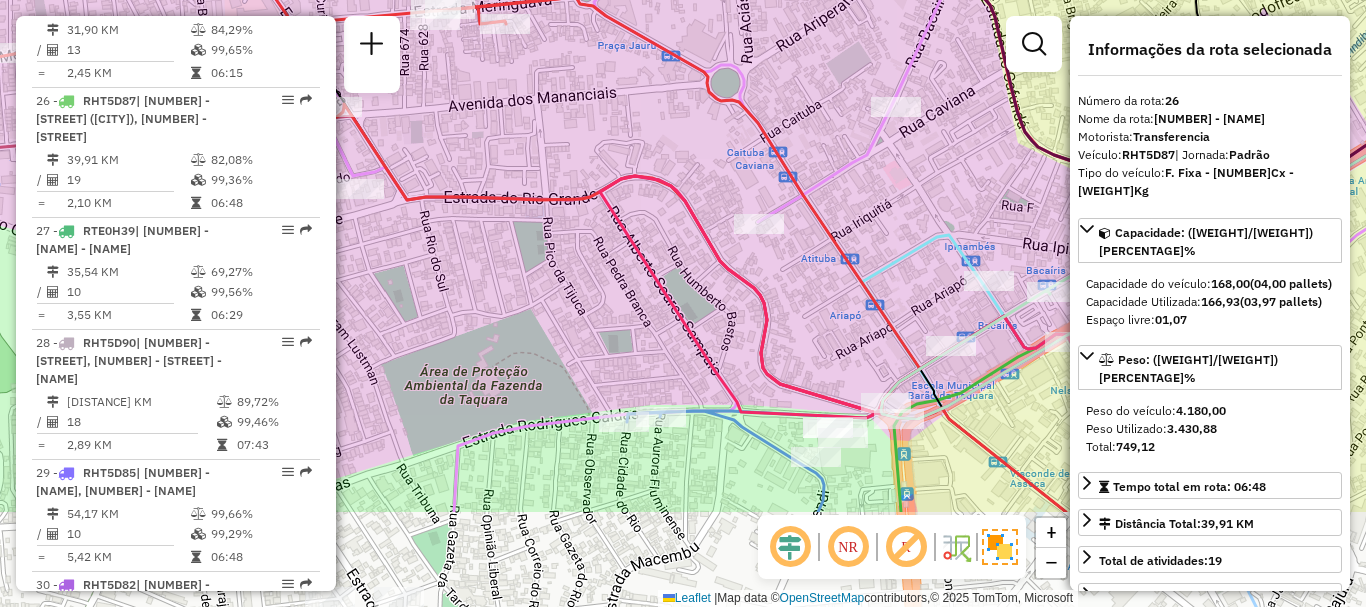 drag, startPoint x: 795, startPoint y: 389, endPoint x: 896, endPoint y: 240, distance: 180.00555 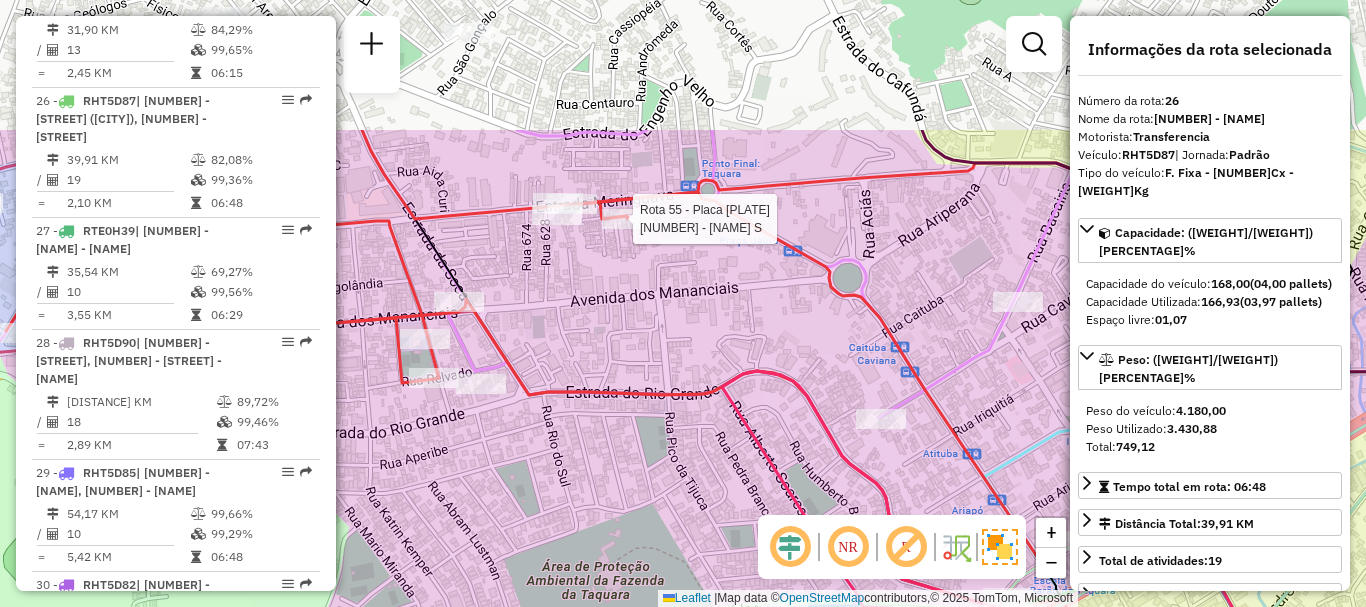 drag, startPoint x: 543, startPoint y: 99, endPoint x: 610, endPoint y: 230, distance: 147.13939 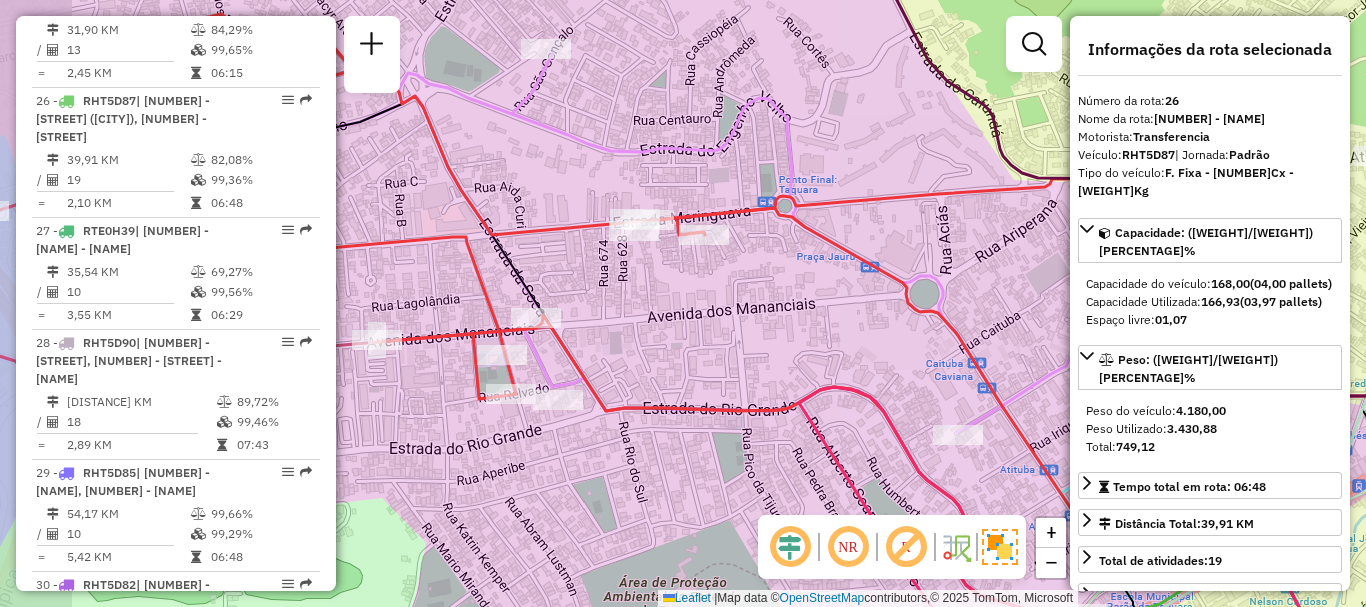 drag, startPoint x: 557, startPoint y: 277, endPoint x: 631, endPoint y: 282, distance: 74.168724 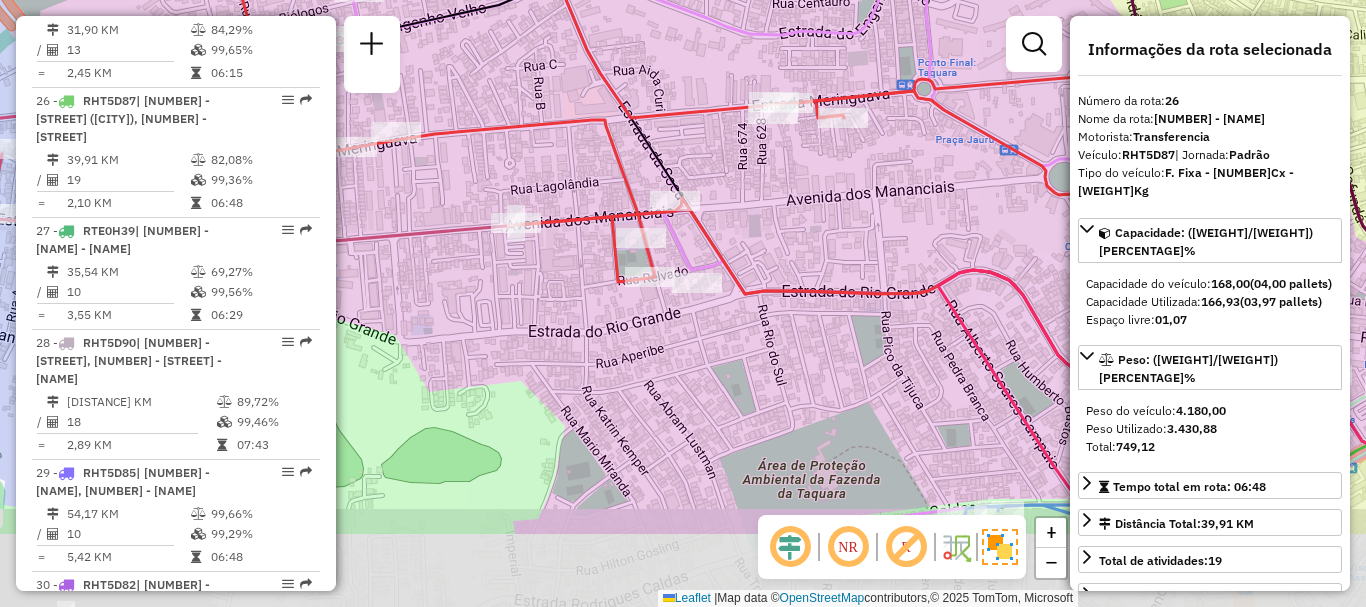 drag, startPoint x: 829, startPoint y: 311, endPoint x: 906, endPoint y: 177, distance: 154.54773 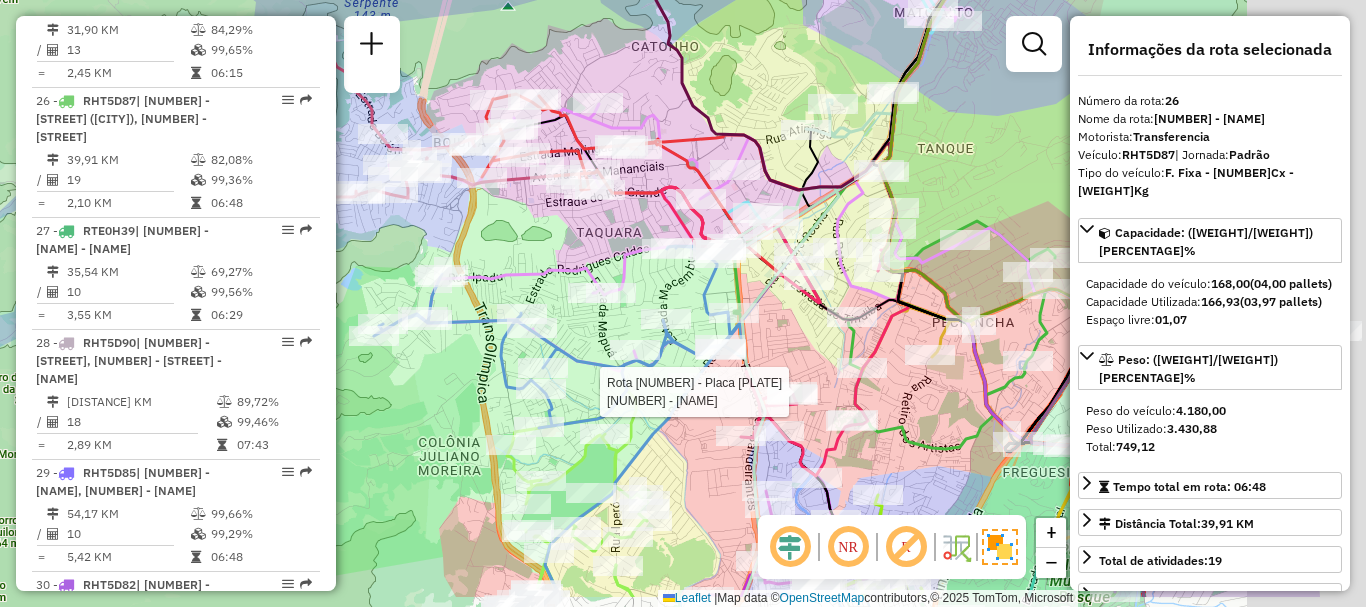 drag, startPoint x: 782, startPoint y: 303, endPoint x: 591, endPoint y: 225, distance: 206.31287 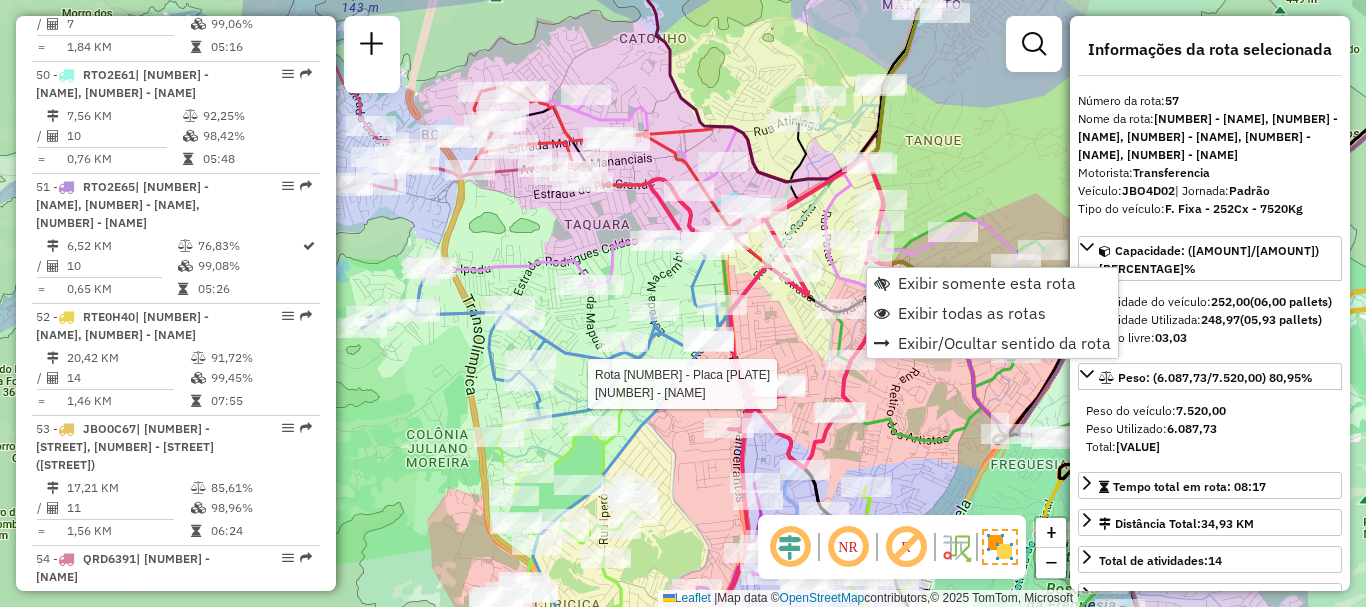scroll, scrollTop: 7373, scrollLeft: 0, axis: vertical 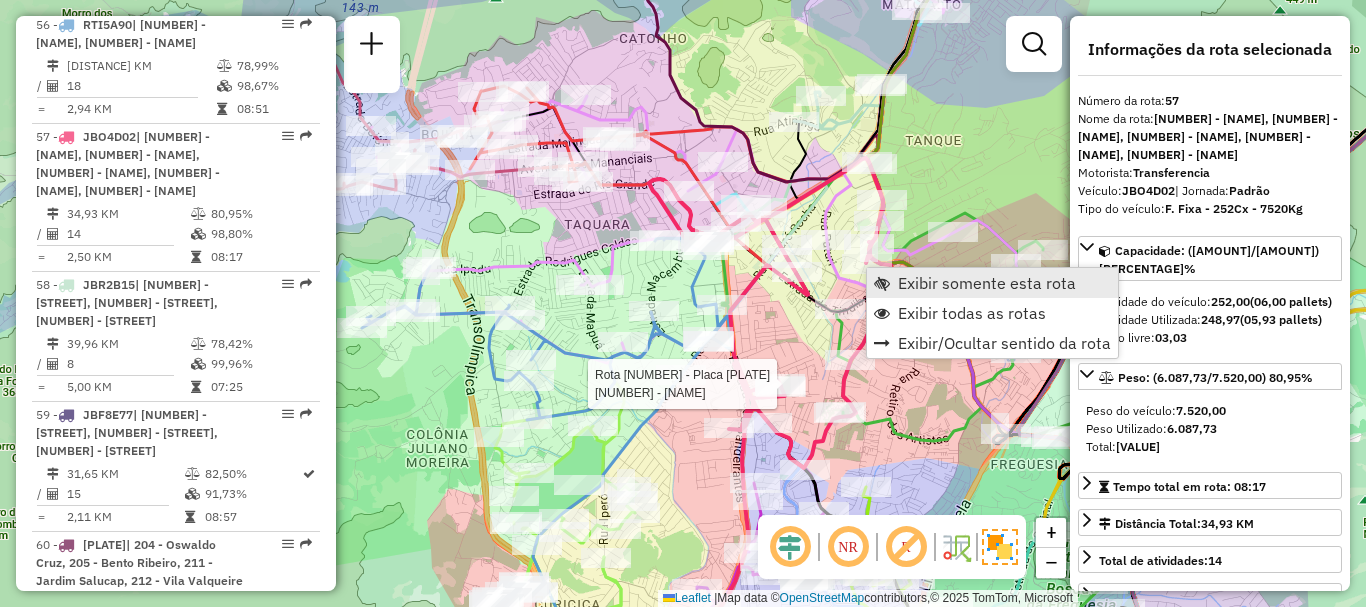 click on "Exibir somente esta rota" at bounding box center [992, 283] 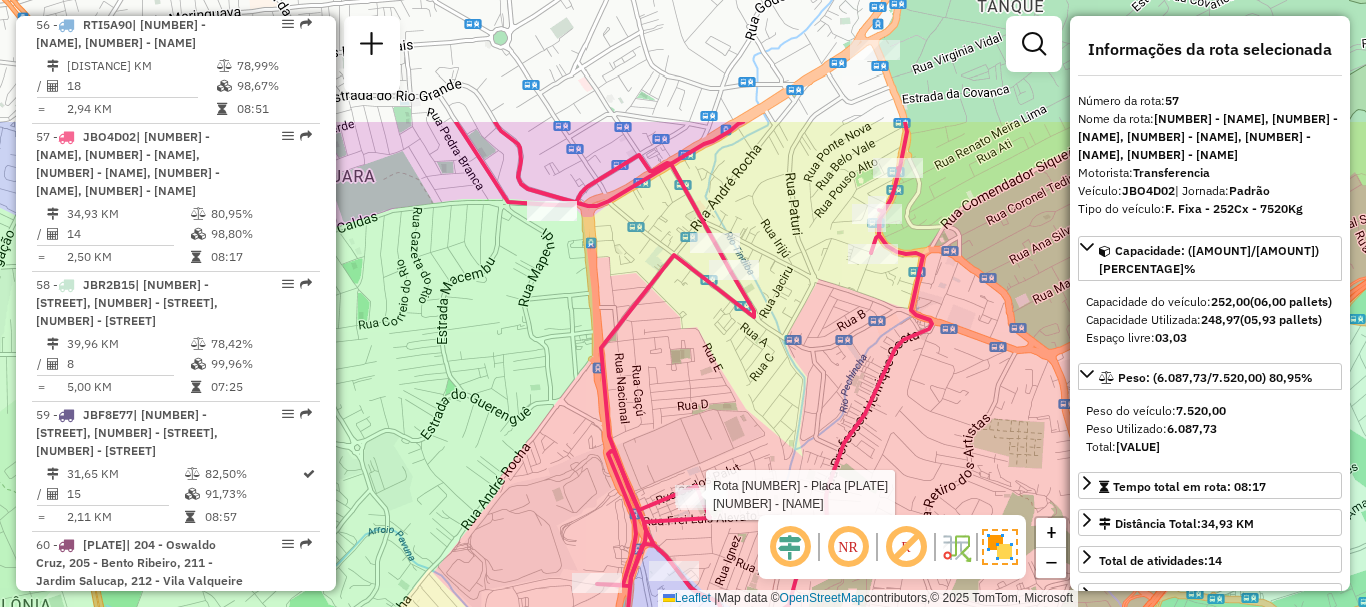 drag, startPoint x: 707, startPoint y: 180, endPoint x: 730, endPoint y: 363, distance: 184.4397 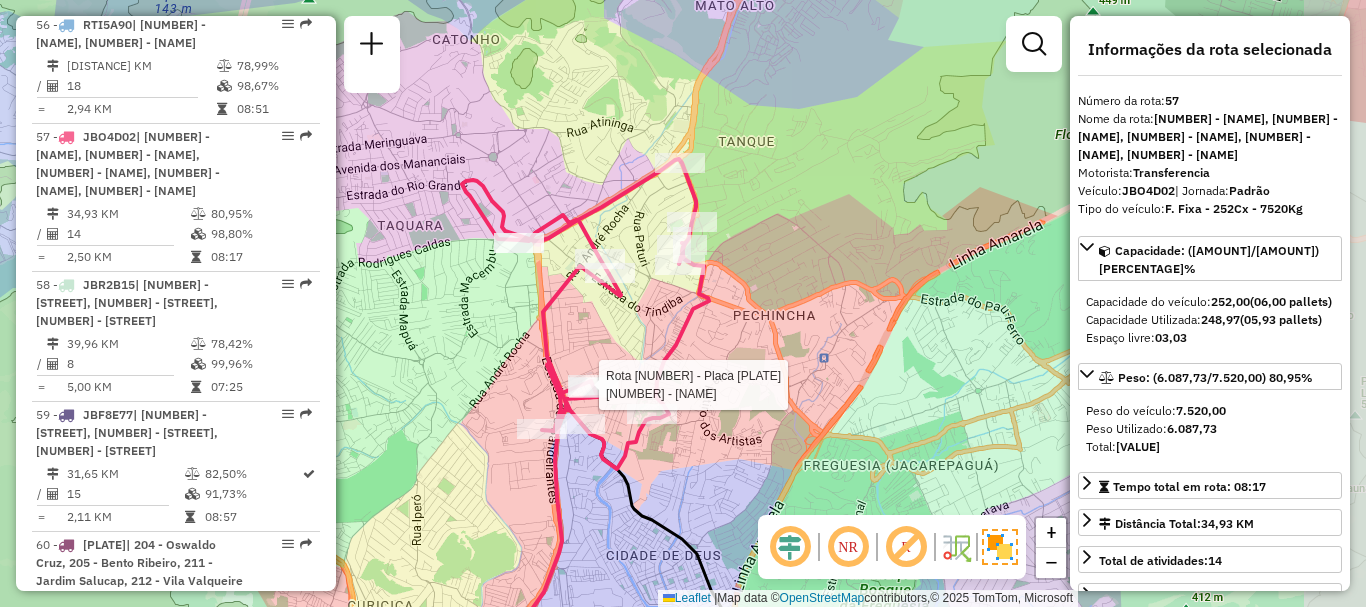 drag, startPoint x: 760, startPoint y: 326, endPoint x: 679, endPoint y: 309, distance: 82.764725 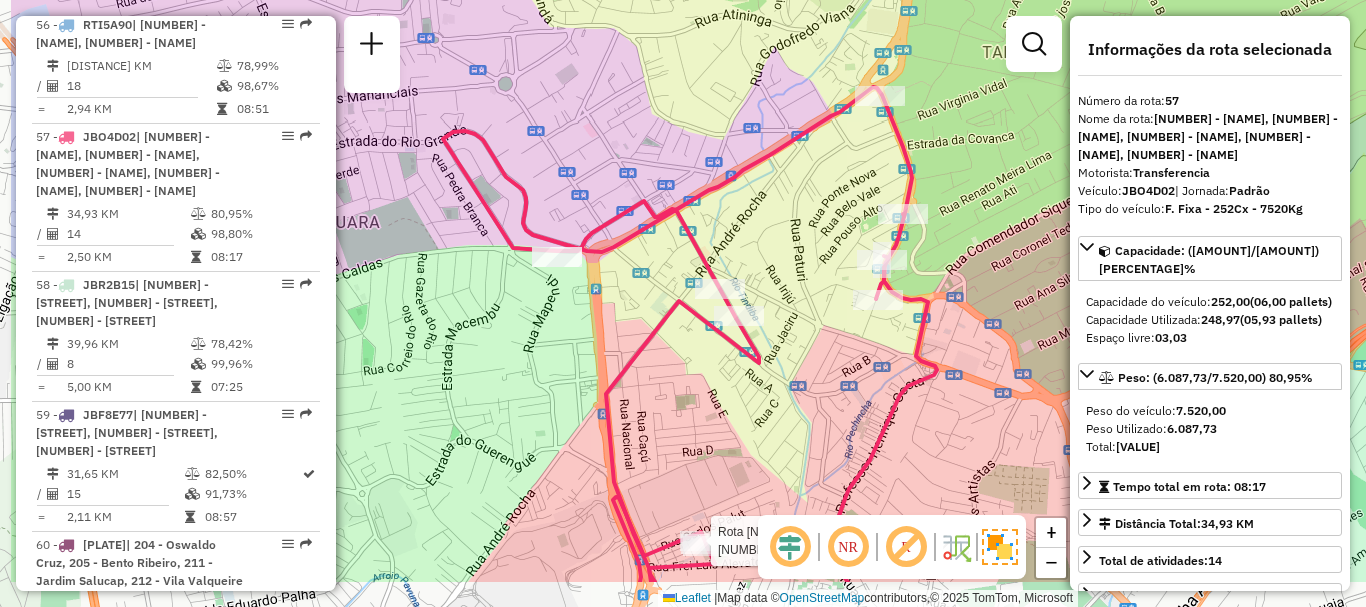 drag, startPoint x: 647, startPoint y: 325, endPoint x: 795, endPoint y: 240, distance: 170.6722 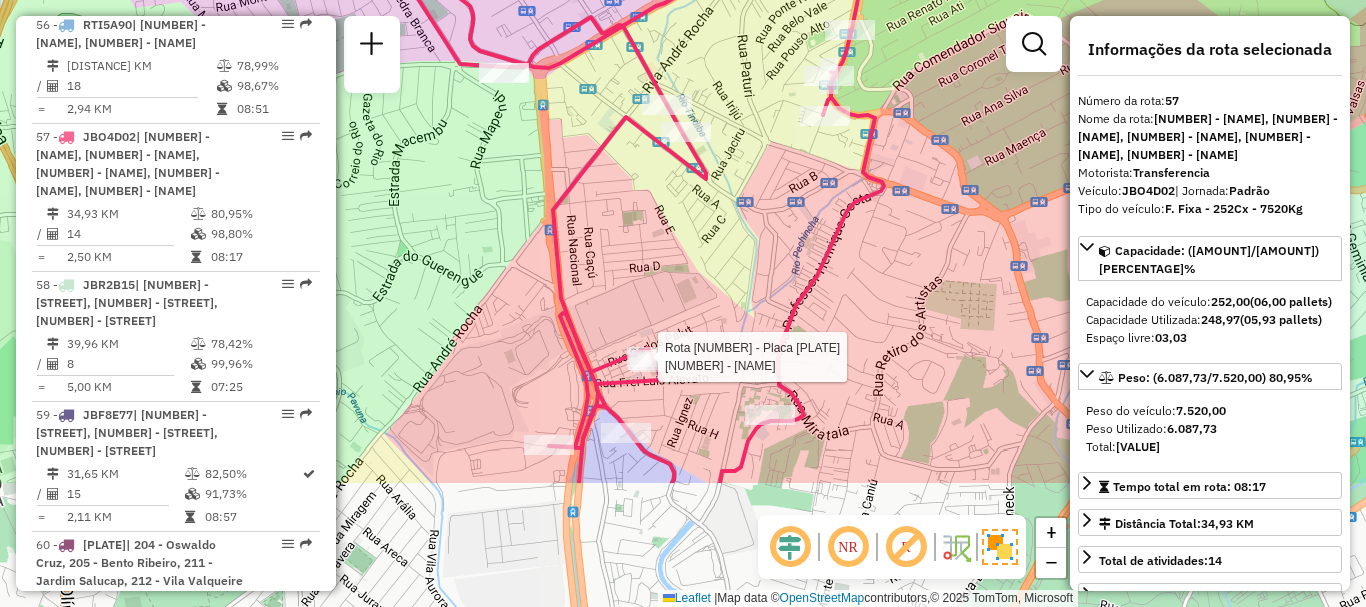 drag, startPoint x: 779, startPoint y: 396, endPoint x: 709, endPoint y: 184, distance: 223.2577 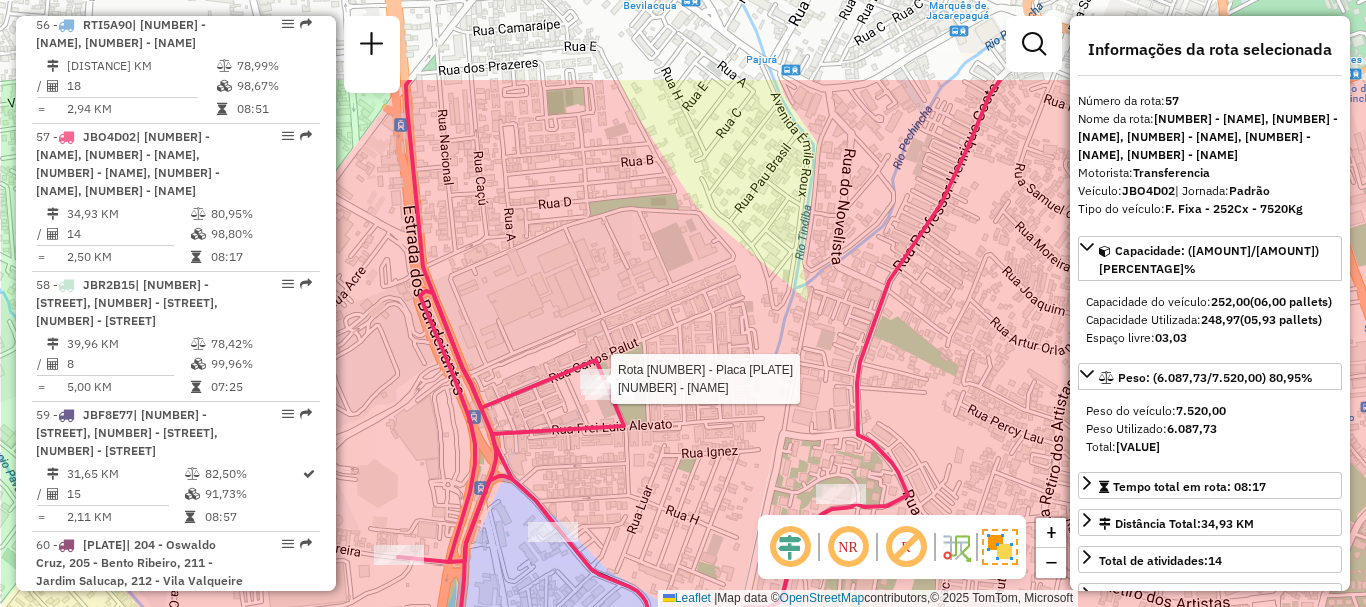 drag, startPoint x: 608, startPoint y: 143, endPoint x: 740, endPoint y: 328, distance: 227.26416 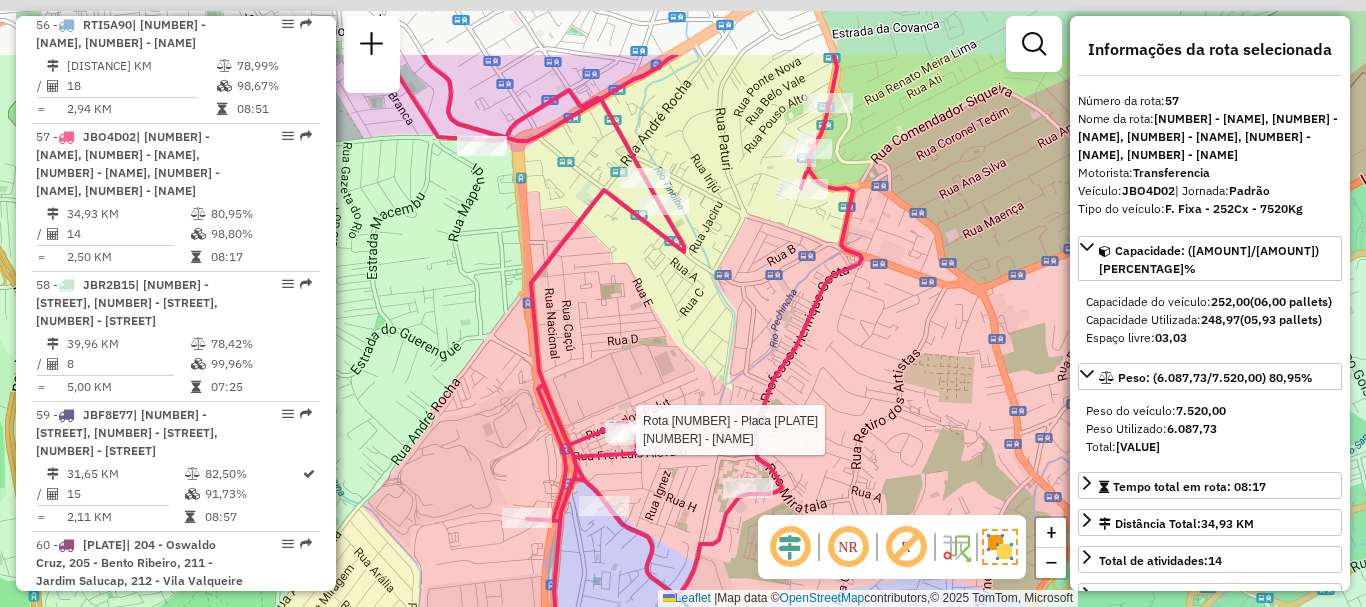 drag, startPoint x: 684, startPoint y: 174, endPoint x: 665, endPoint y: 312, distance: 139.30183 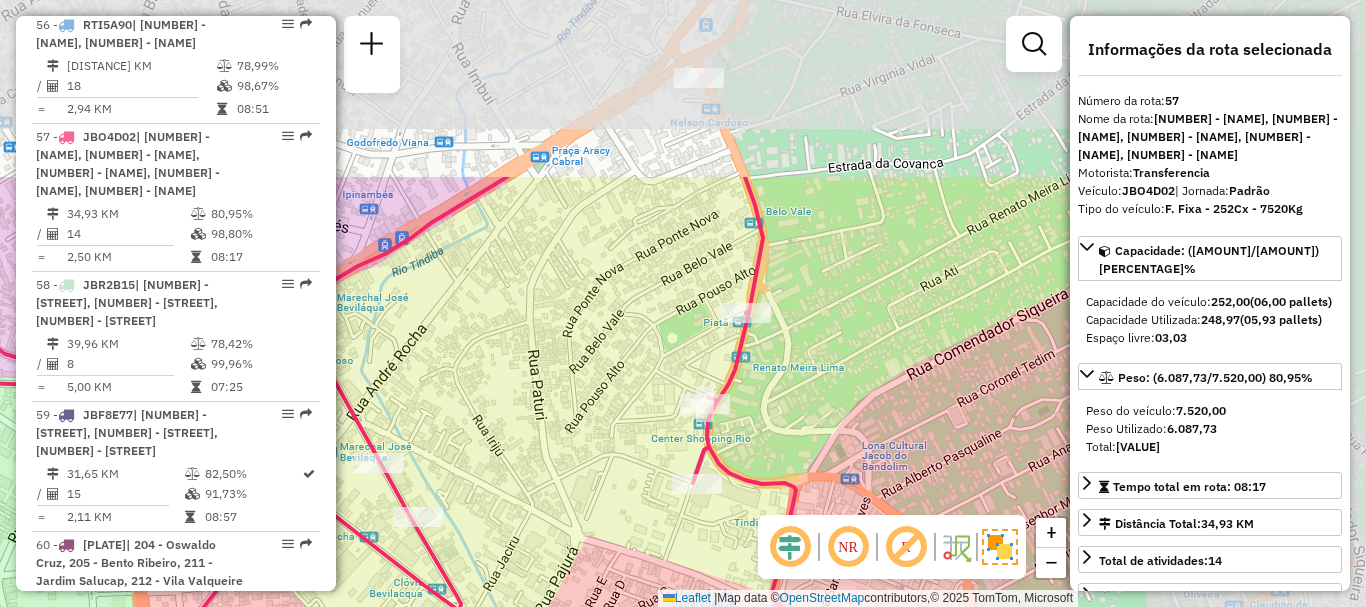 drag, startPoint x: 810, startPoint y: 128, endPoint x: 366, endPoint y: 373, distance: 507.11044 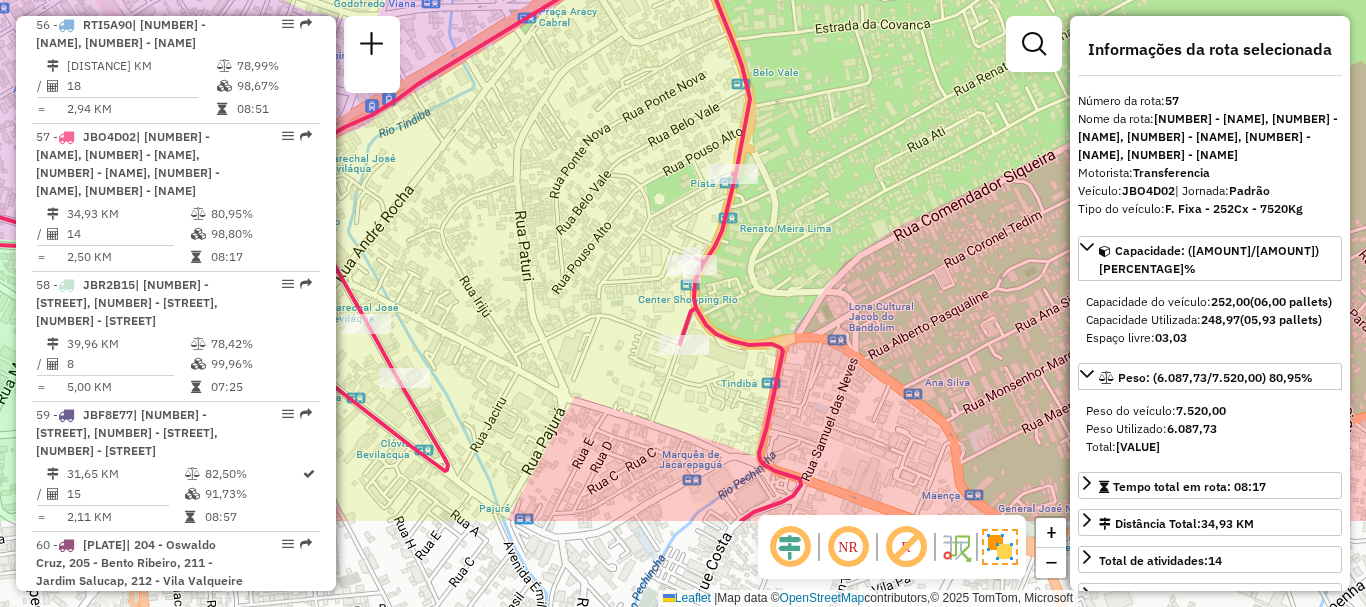 drag, startPoint x: 740, startPoint y: 402, endPoint x: 741, endPoint y: 226, distance: 176.00284 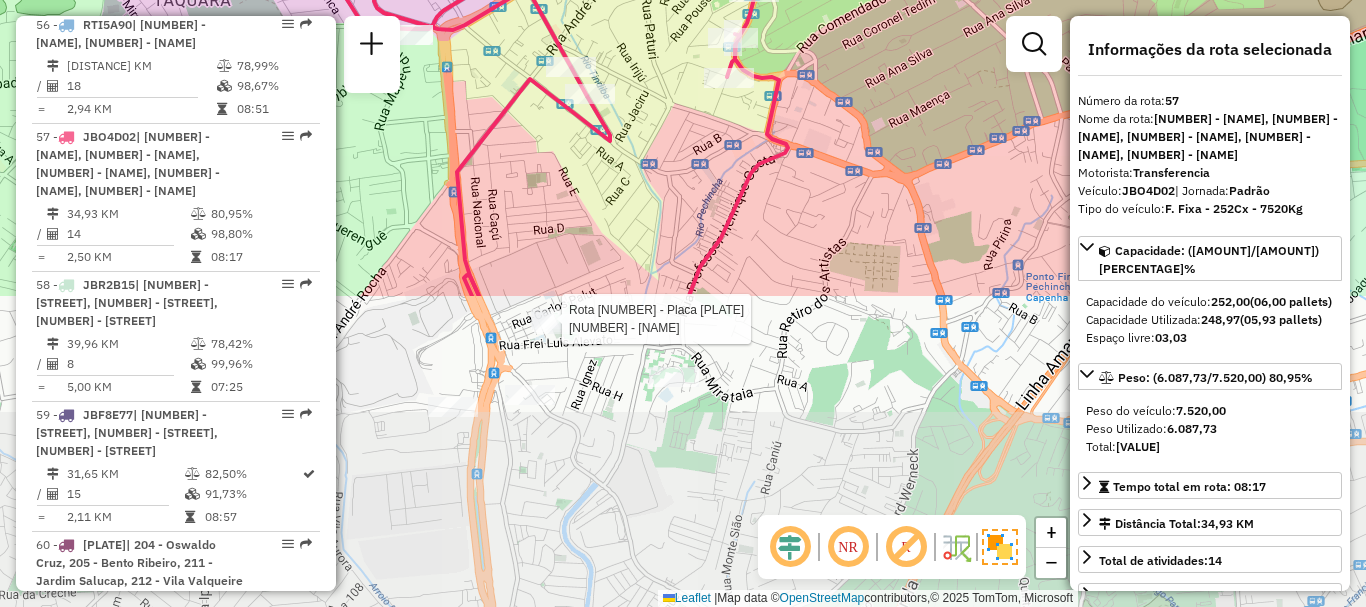 drag, startPoint x: 589, startPoint y: 484, endPoint x: 663, endPoint y: 98, distance: 393.02927 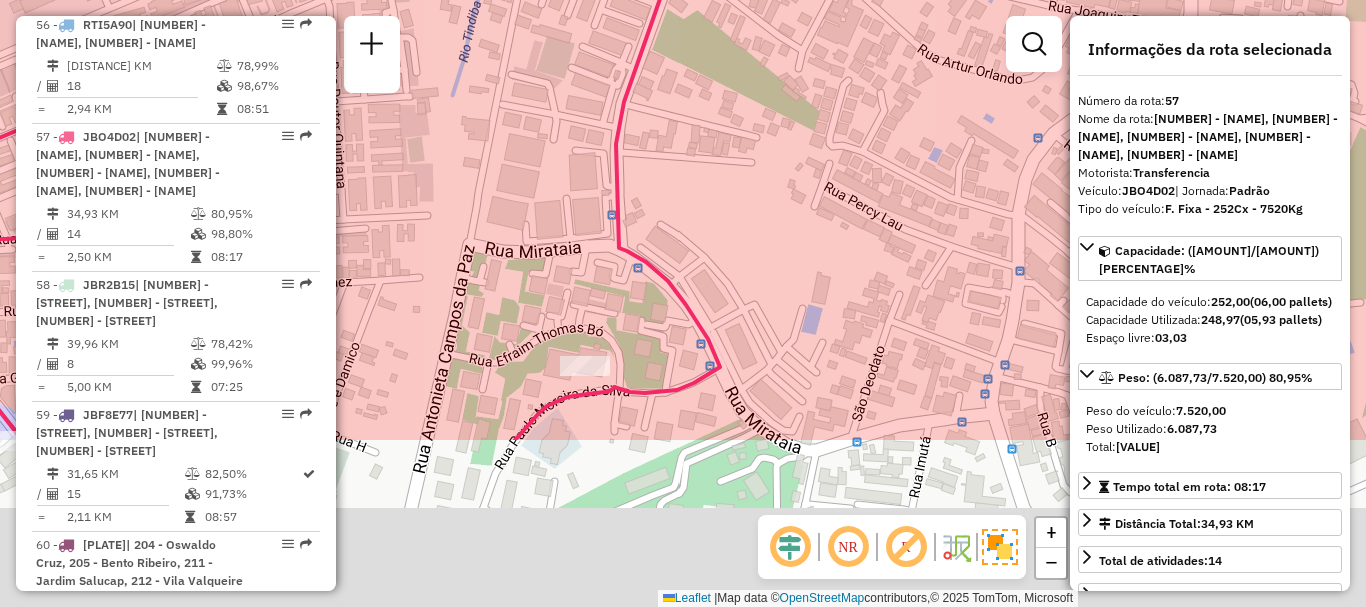 drag, startPoint x: 630, startPoint y: 441, endPoint x: 603, endPoint y: 65, distance: 376.96817 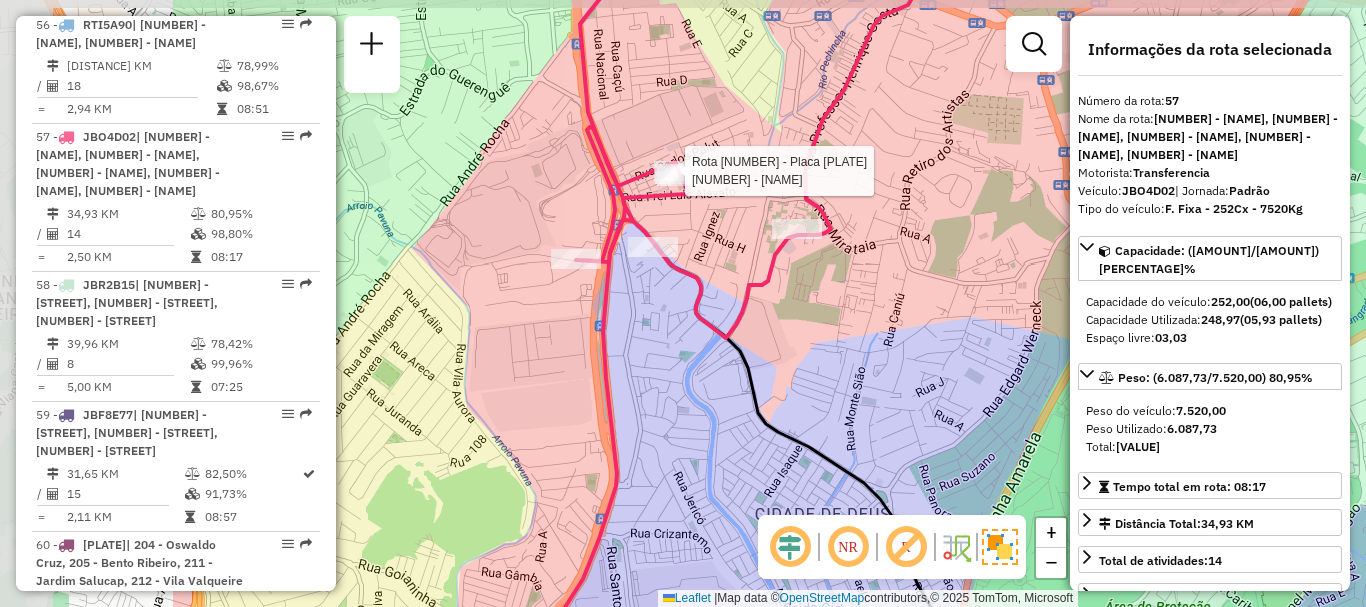 drag, startPoint x: 450, startPoint y: 226, endPoint x: 760, endPoint y: 246, distance: 310.6445 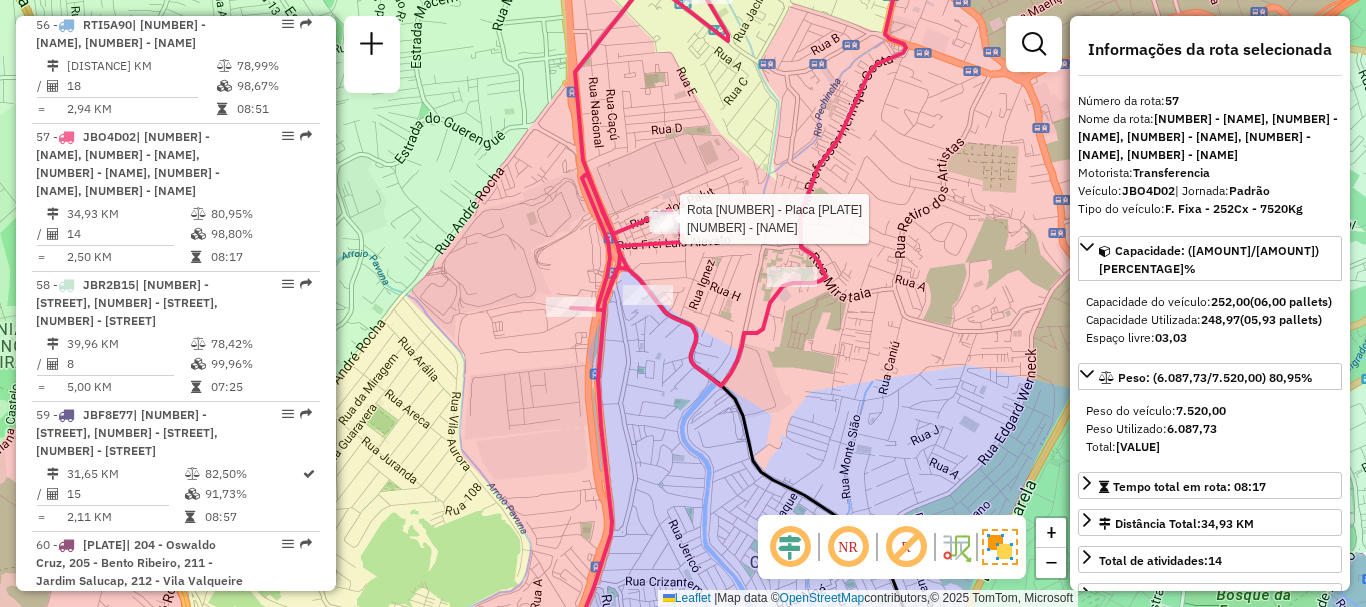 drag, startPoint x: 707, startPoint y: 218, endPoint x: 699, endPoint y: 267, distance: 49.648766 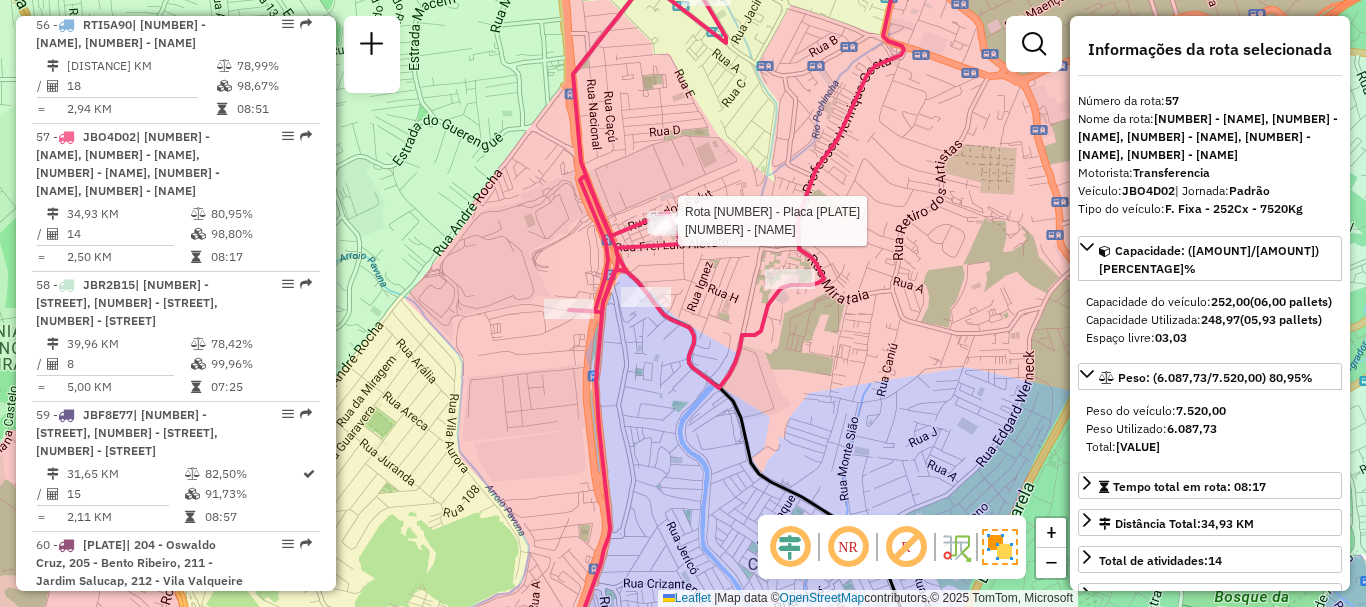click on "Rota [NUMBER] - Placa [PLATE] [NUMBER] - [NAME] Janela de atendimento Grade de atendimento Capacidade Transportadoras Veículos Cliente Pedidos  Rotas Selecione os dias de semana para filtrar as janelas de atendimento  Seg   Ter   Qua   Qui   Sex   Sáb   Dom  Informe o período da janela de atendimento: De: Até:  Filtrar exatamente a janela do cliente  Considerar janela de atendimento padrão  Selecione os dias de semana para filtrar as grades de atendimento  Seg   Ter   Qua   Qui   Sex   Sáb   Dom   Considerar clientes sem dia de atendimento cadastrado  Clientes fora do dia de atendimento selecionado Filtrar as atividades entre os valores definidos abaixo:  Peso mínimo:   Peso máximo:   Cubagem mínima:   Cubagem máxima:   De:   Até:  Filtrar as atividades entre o tempo de atendimento definido abaixo:  De:   Até:   Considerar capacidade total dos clientes não roteirizados Transportadora: Selecione um ou mais itens Tipo de veículo: Selecione um ou mais itens Veículo: Selecione um ou mais itens +" 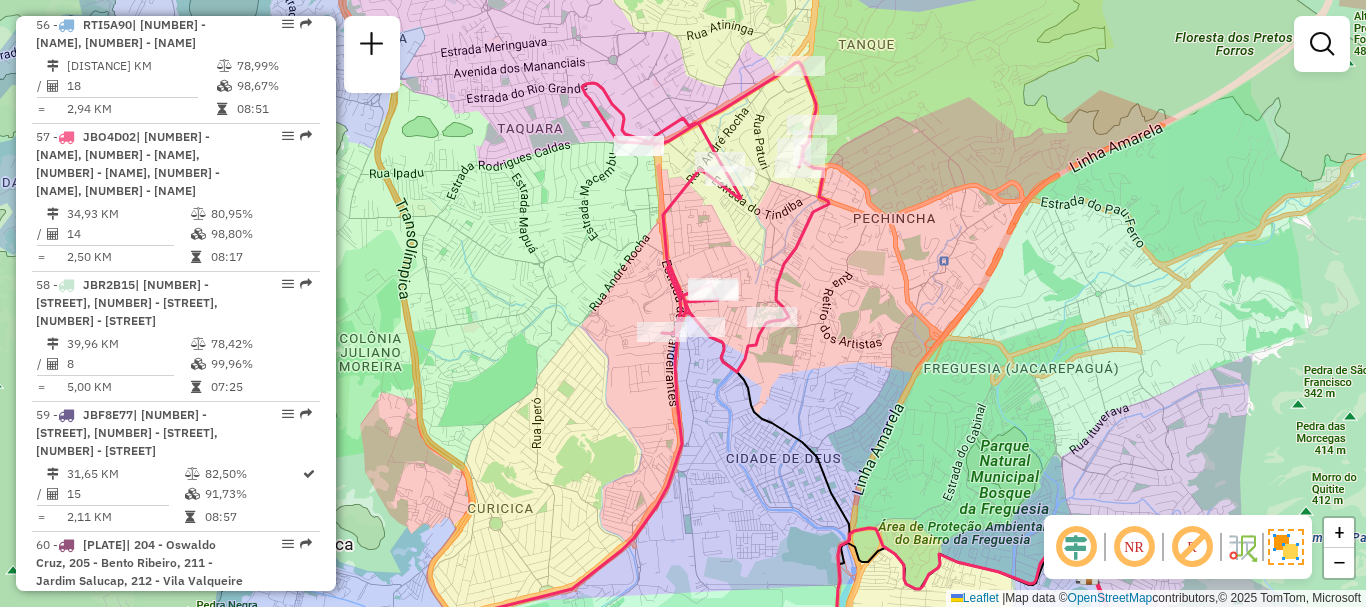 drag, startPoint x: 717, startPoint y: 473, endPoint x: 727, endPoint y: 422, distance: 51.971146 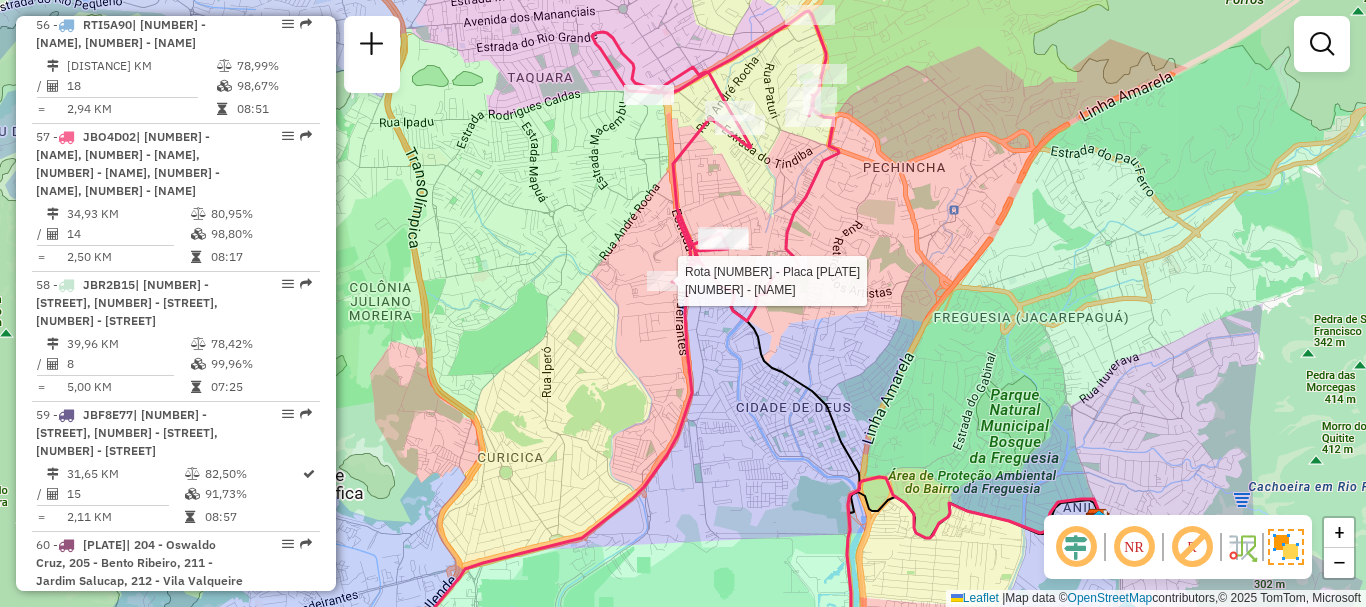 select on "**********" 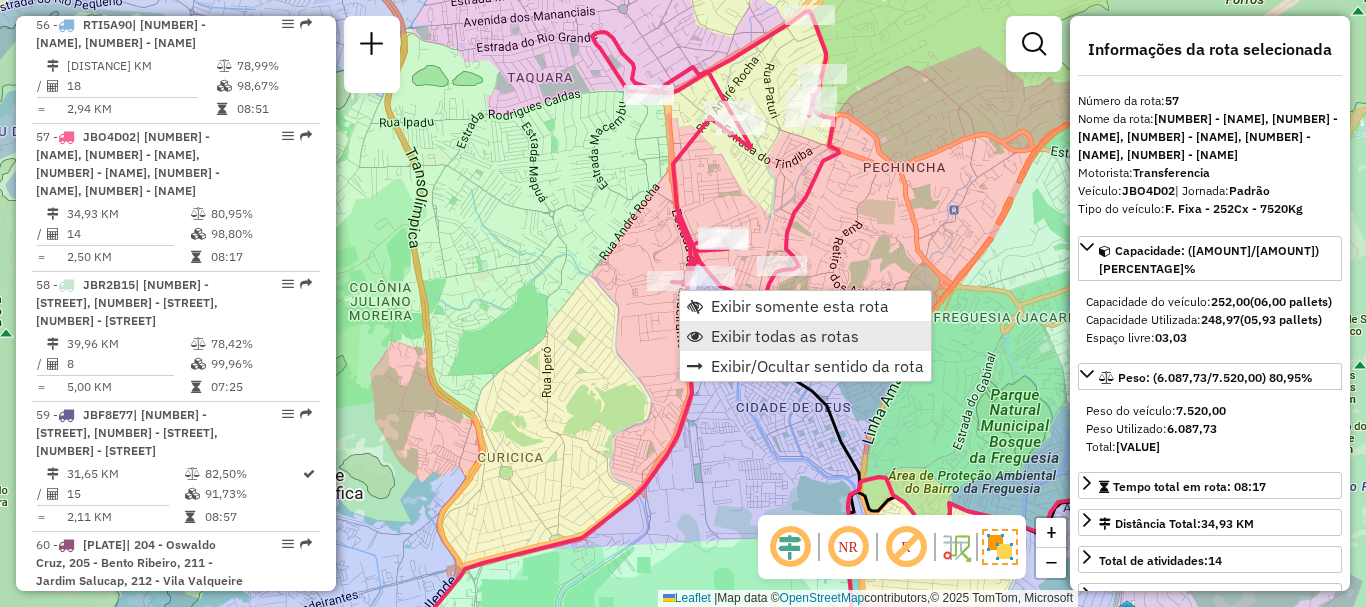 click on "Exibir todas as rotas" at bounding box center [785, 336] 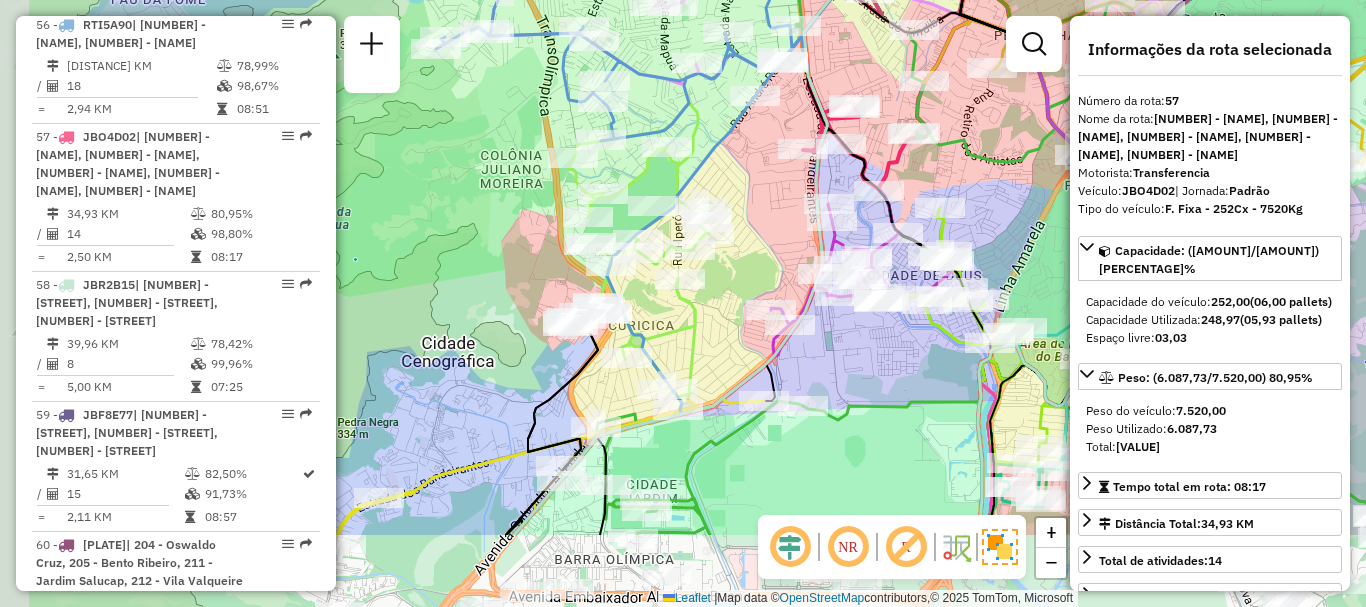 drag, startPoint x: 546, startPoint y: 479, endPoint x: 677, endPoint y: 347, distance: 185.97043 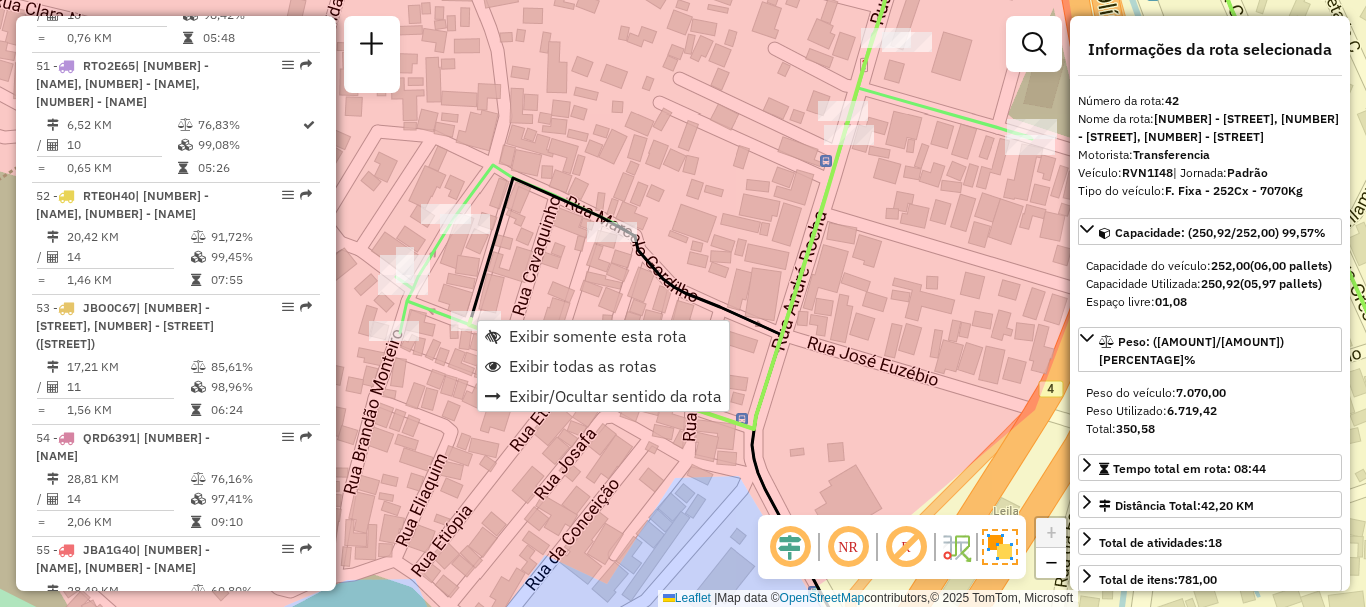 scroll, scrollTop: 5549, scrollLeft: 0, axis: vertical 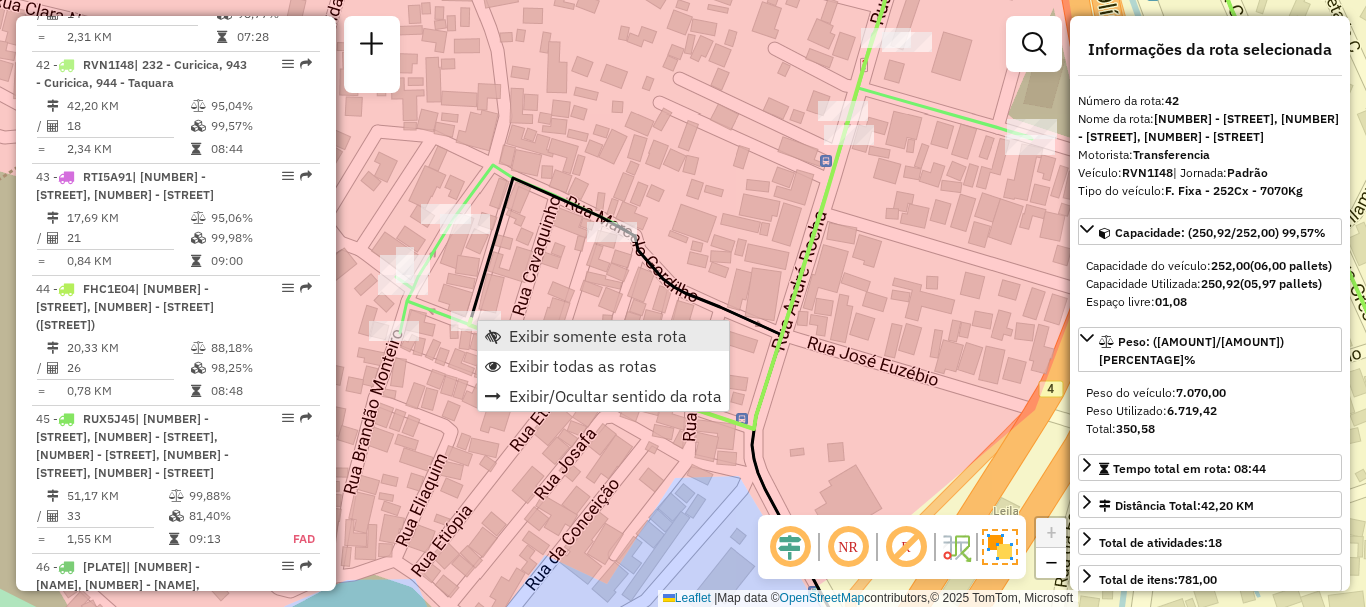 click on "Exibir somente esta rota" at bounding box center (603, 336) 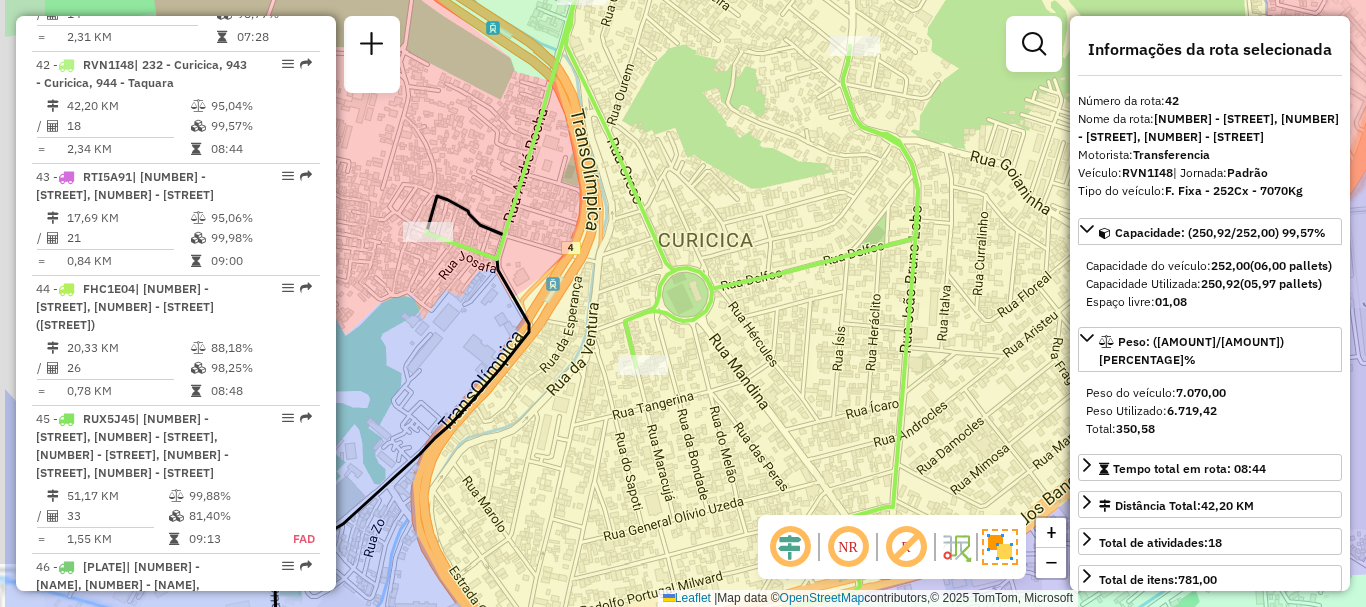 drag, startPoint x: 432, startPoint y: 277, endPoint x: 620, endPoint y: 276, distance: 188.00266 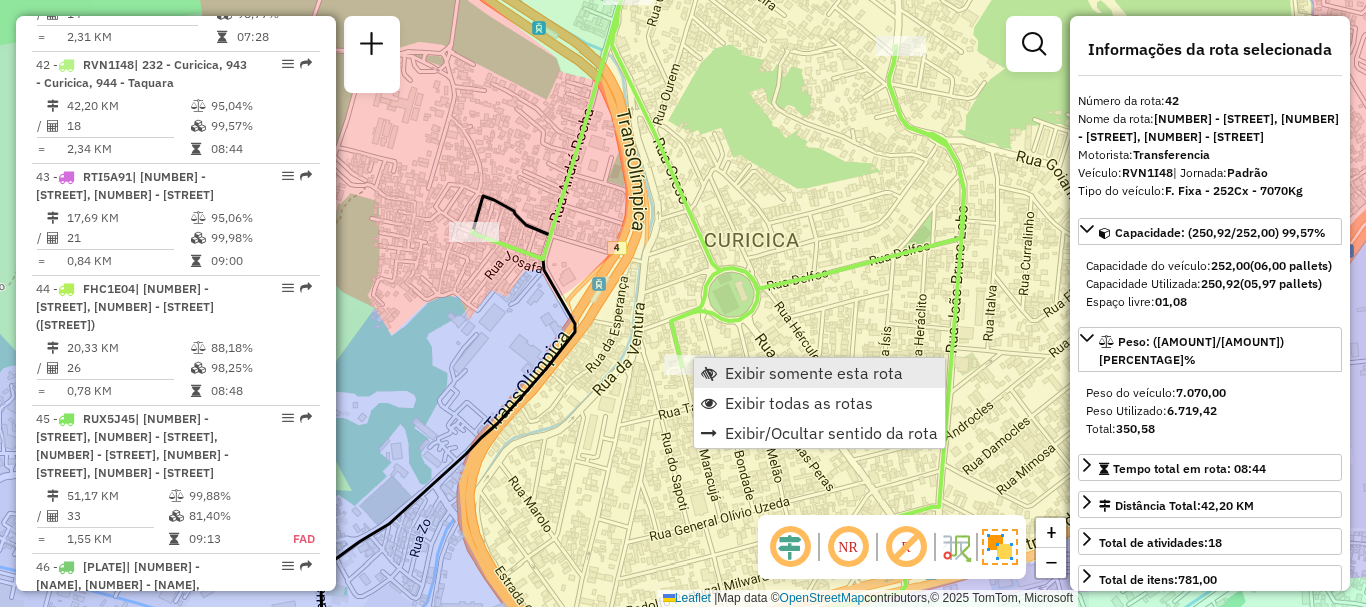 click on "Exibir somente esta rota" at bounding box center (814, 373) 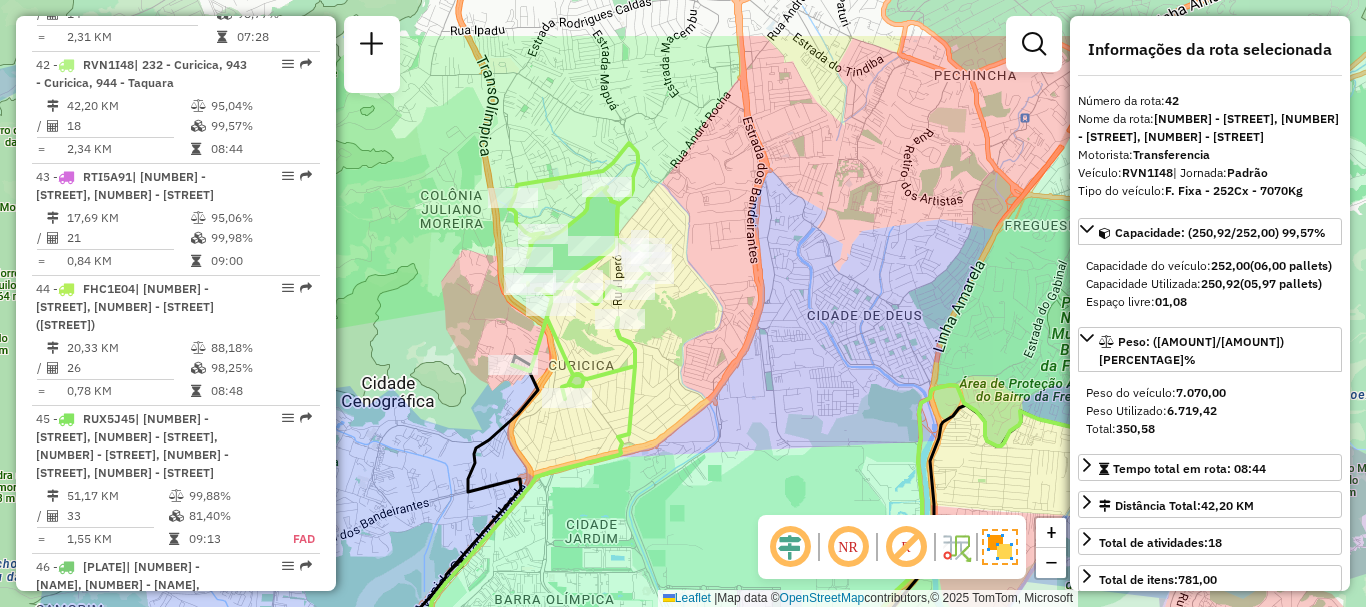 drag, startPoint x: 591, startPoint y: 244, endPoint x: 701, endPoint y: 340, distance: 146 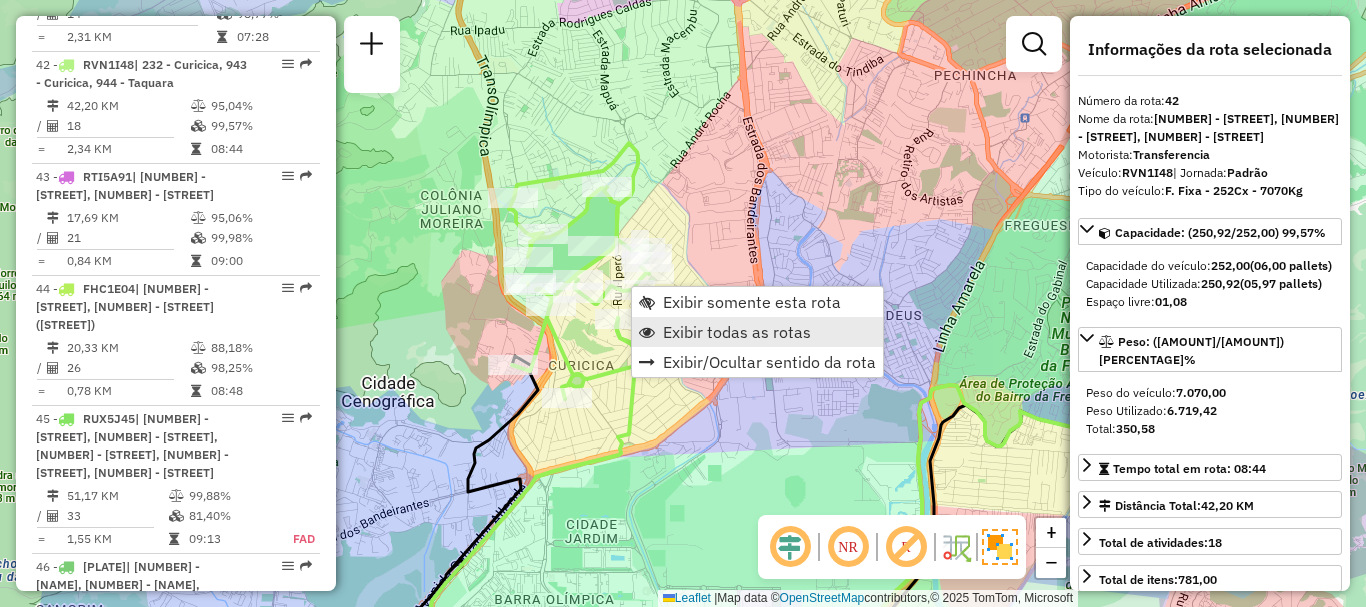 click on "Exibir todas as rotas" at bounding box center (737, 332) 